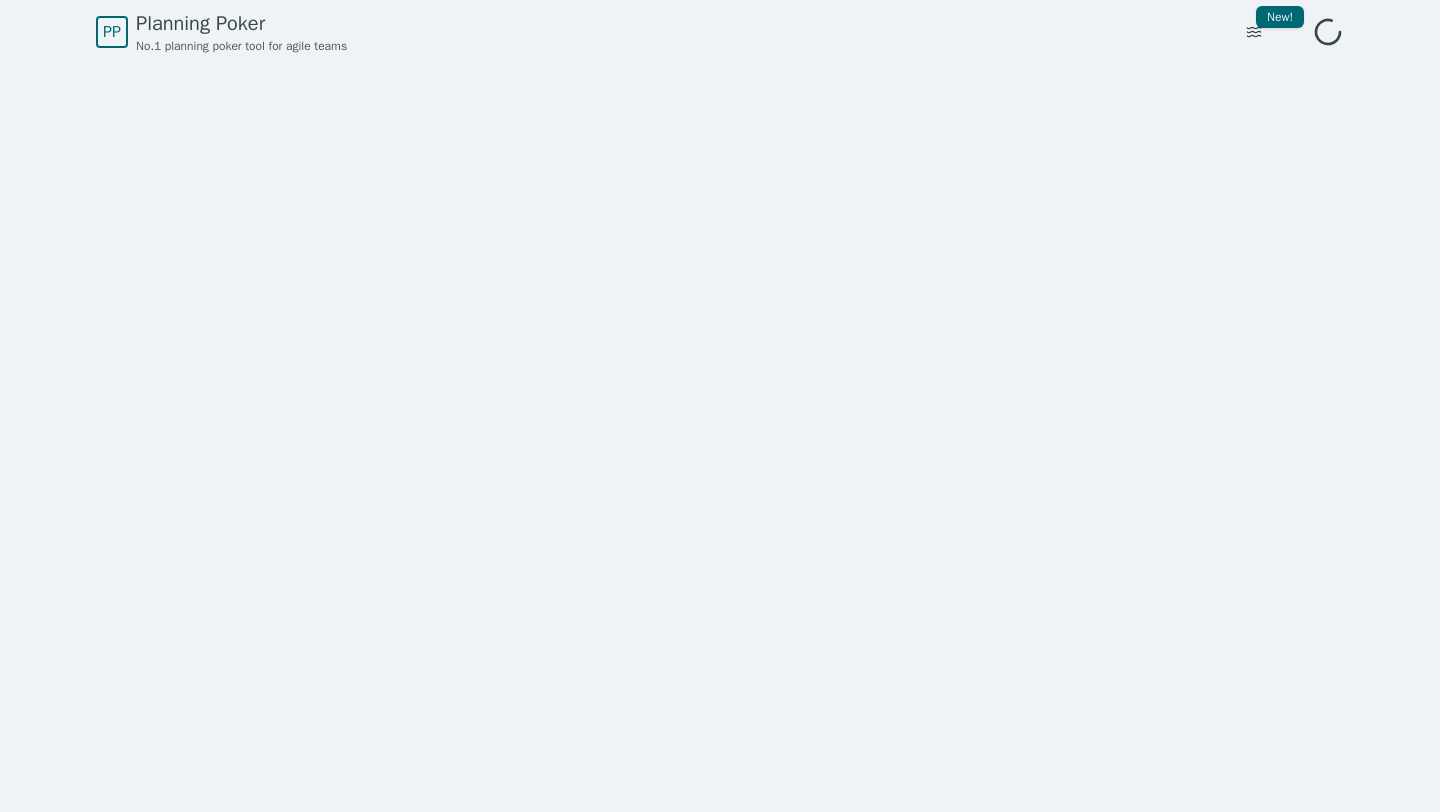 scroll, scrollTop: 0, scrollLeft: 0, axis: both 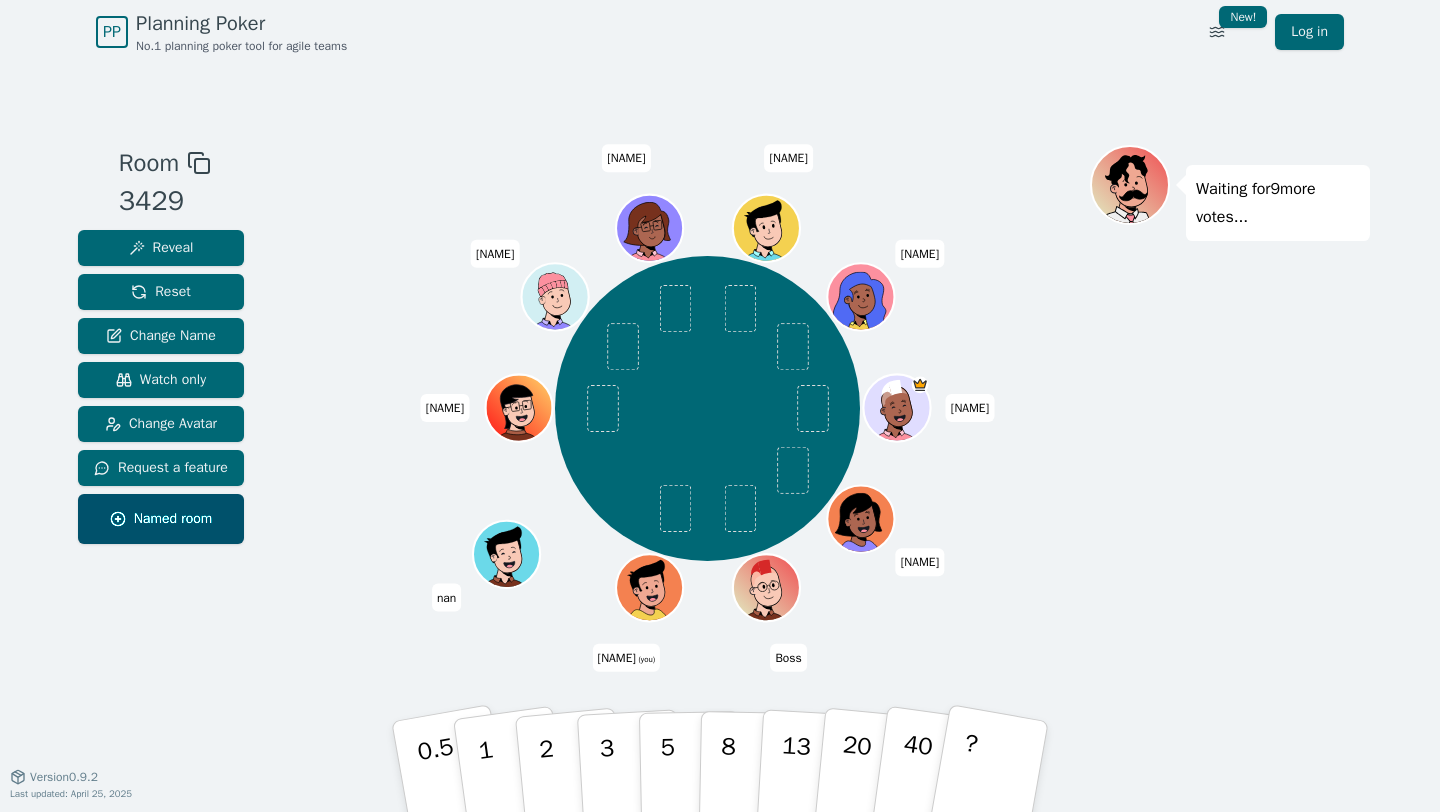 click on "[NAME]   (you)" at bounding box center [627, 658] 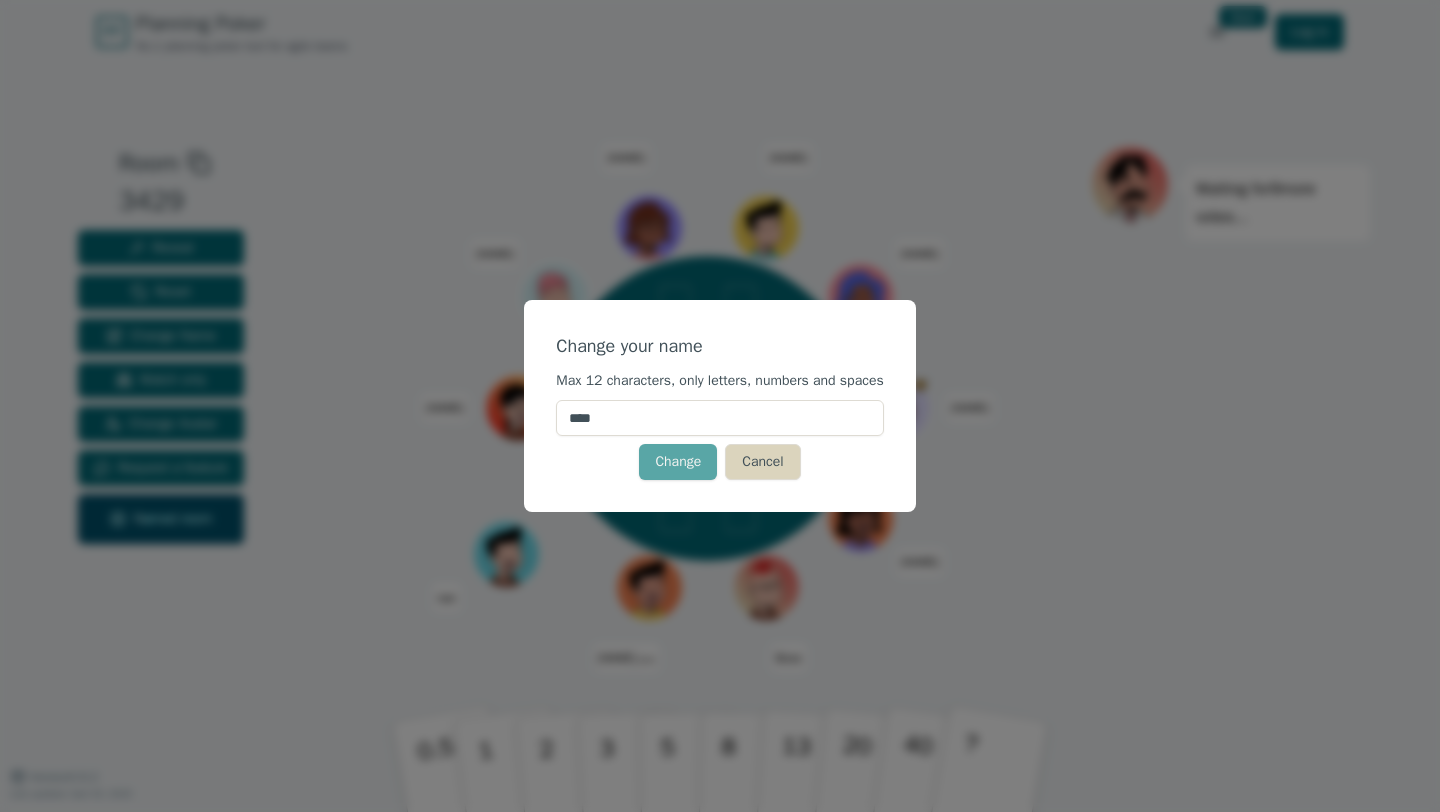 click on "Cancel" at bounding box center (762, 462) 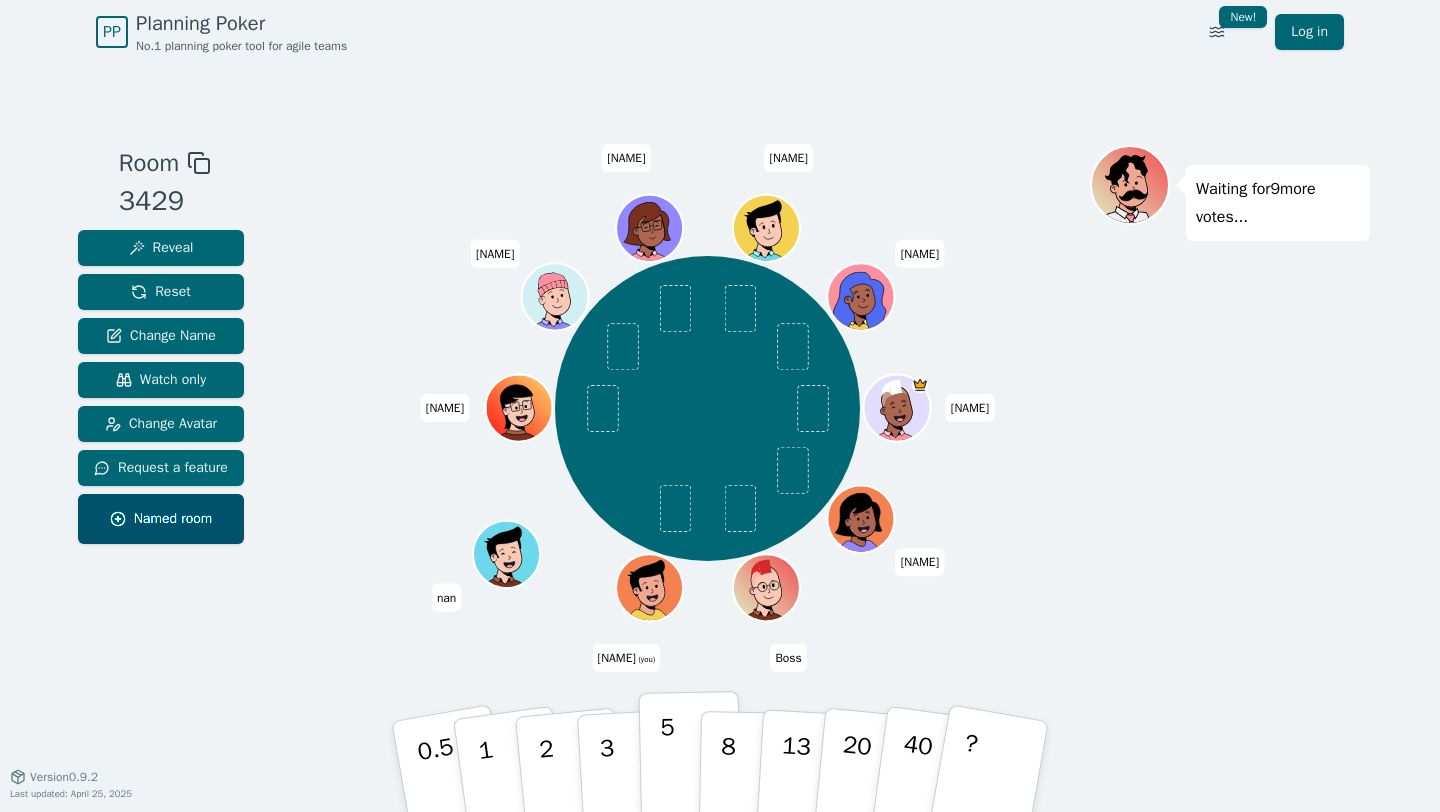 click on "5" at bounding box center (668, 767) 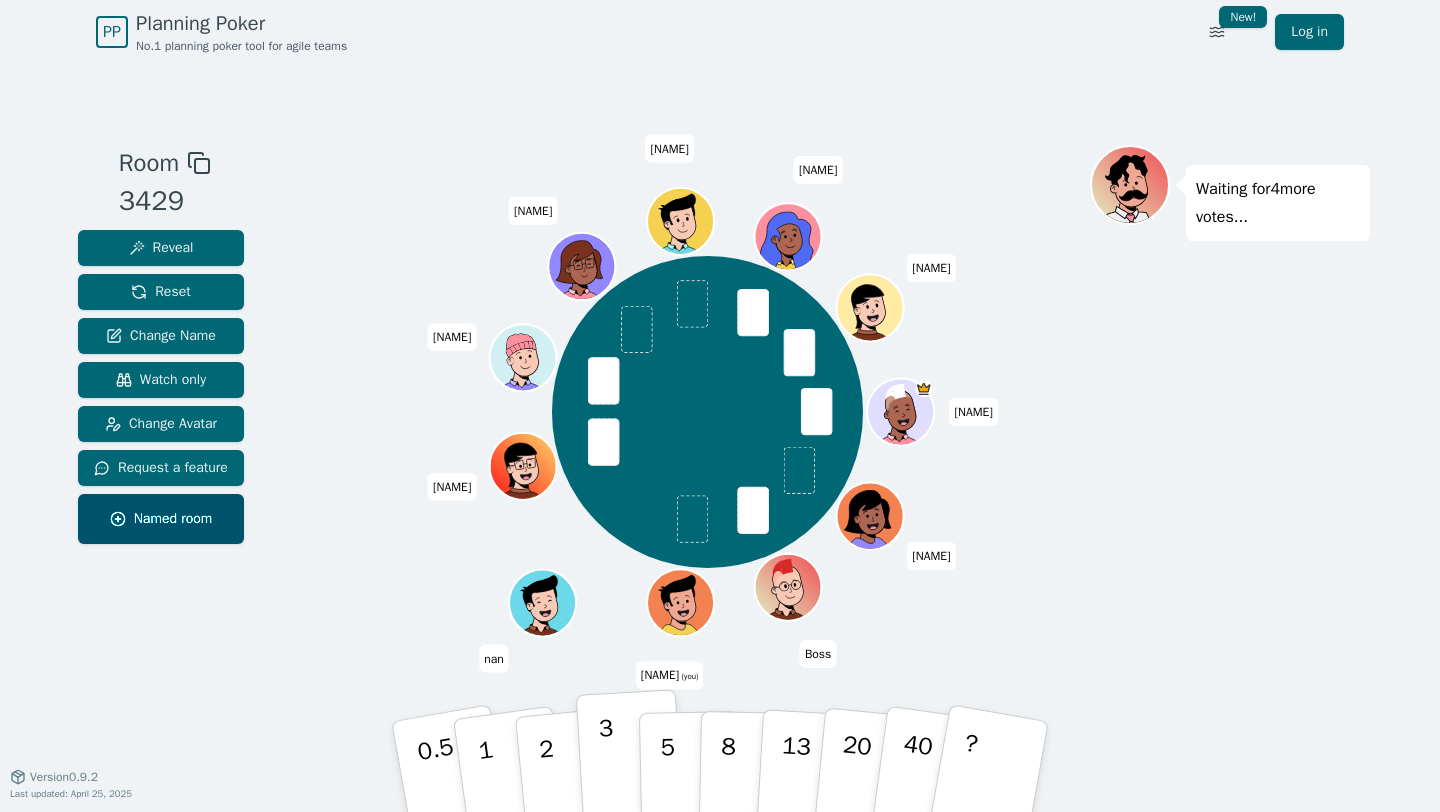click on "3" at bounding box center (608, 768) 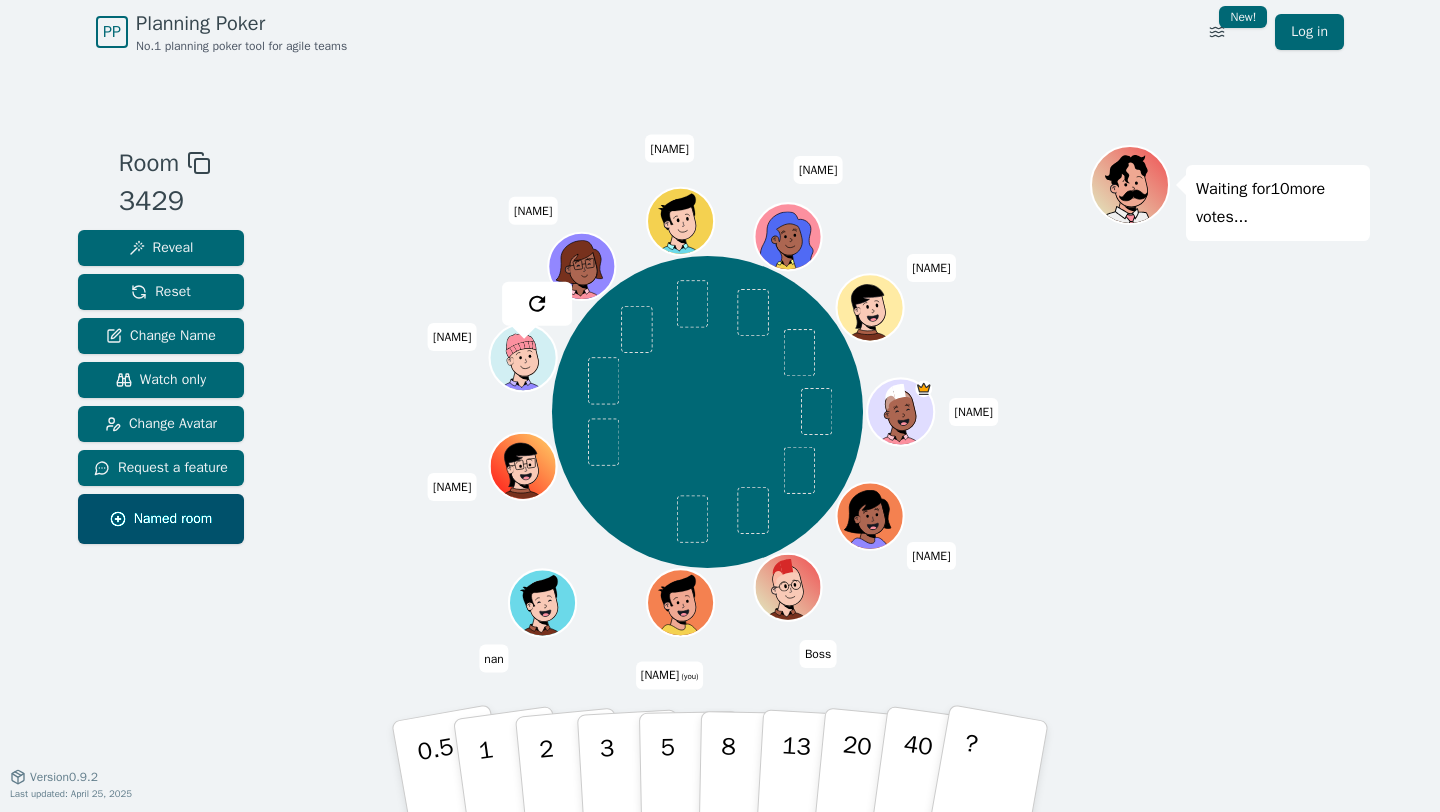 click on "Stamp [NAME] [NAME] [NAME]   (you) [NAME] [NAME] [NAME] [NAME] [NAME] [NAME] [NAME] [NAME]" at bounding box center (707, 412) 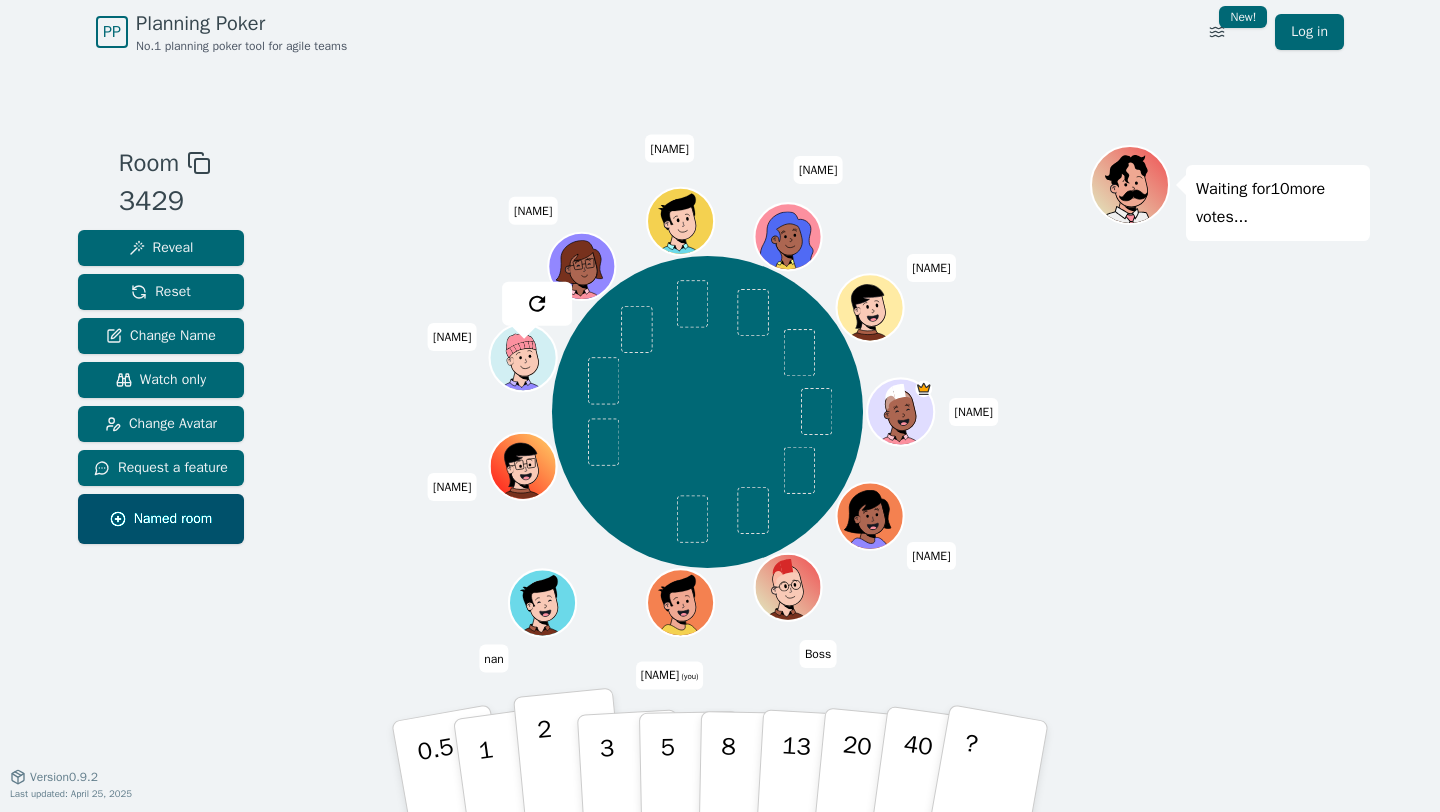 click on "2" at bounding box center (548, 769) 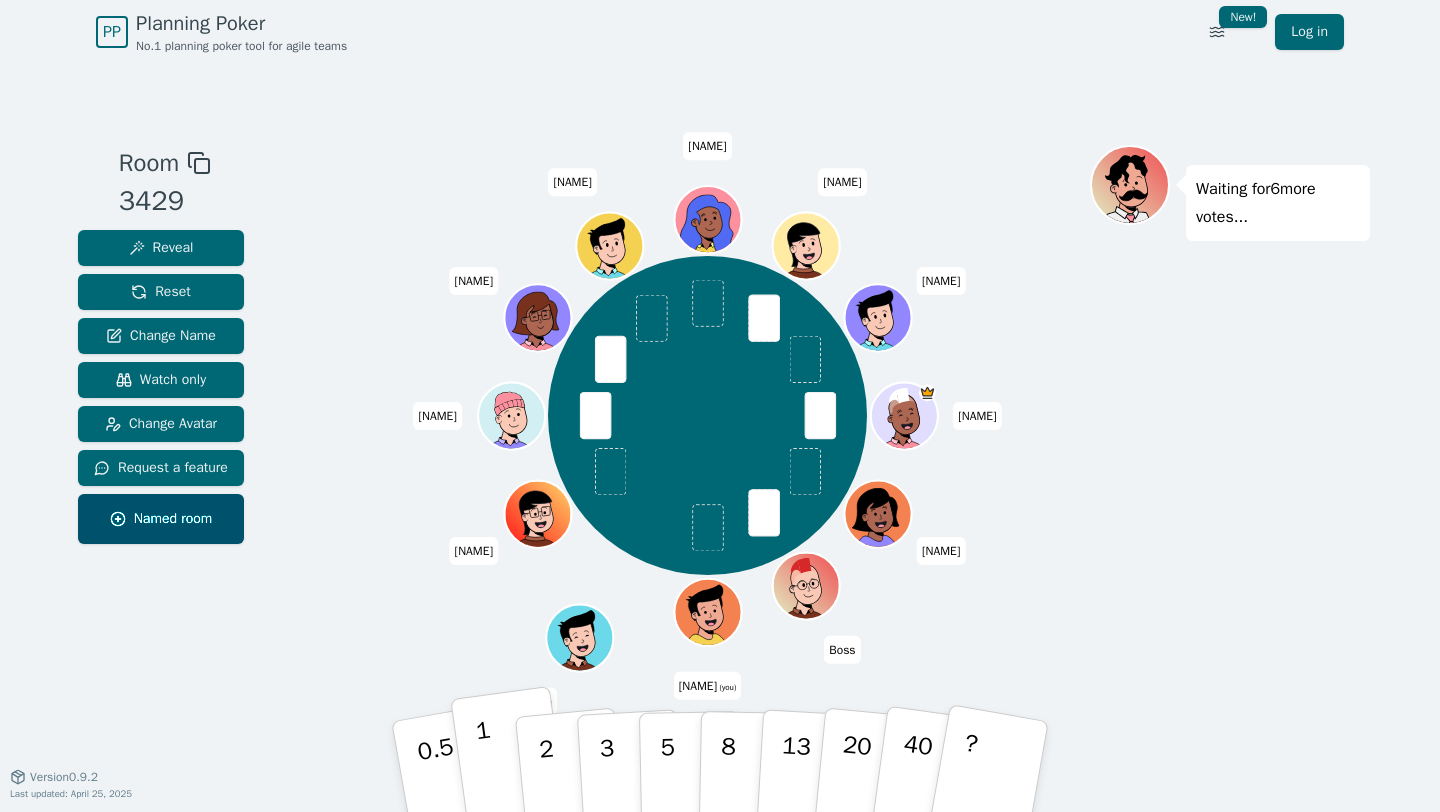 click on "1" at bounding box center [488, 769] 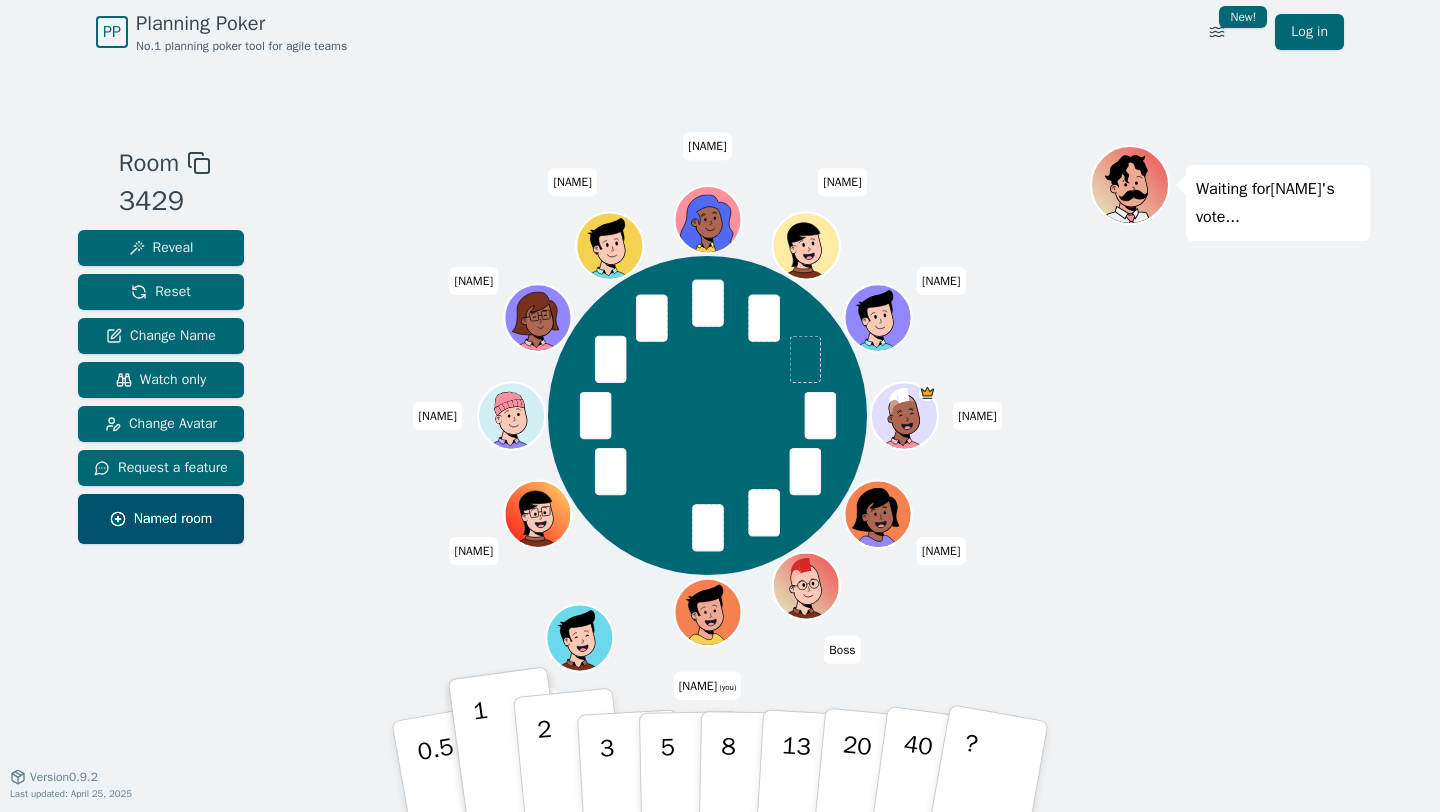 click on "2" at bounding box center [570, 767] 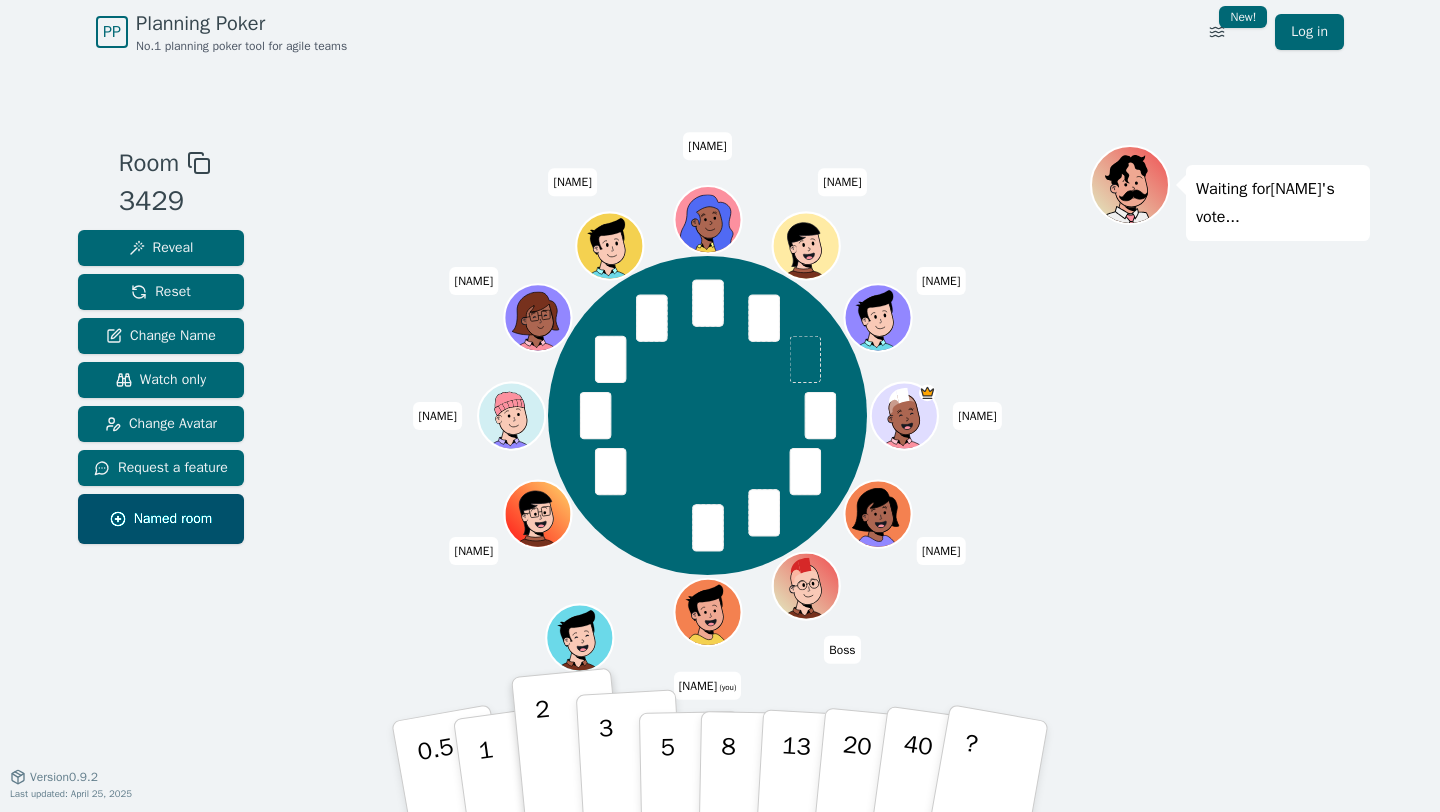 click on "3" at bounding box center [630, 767] 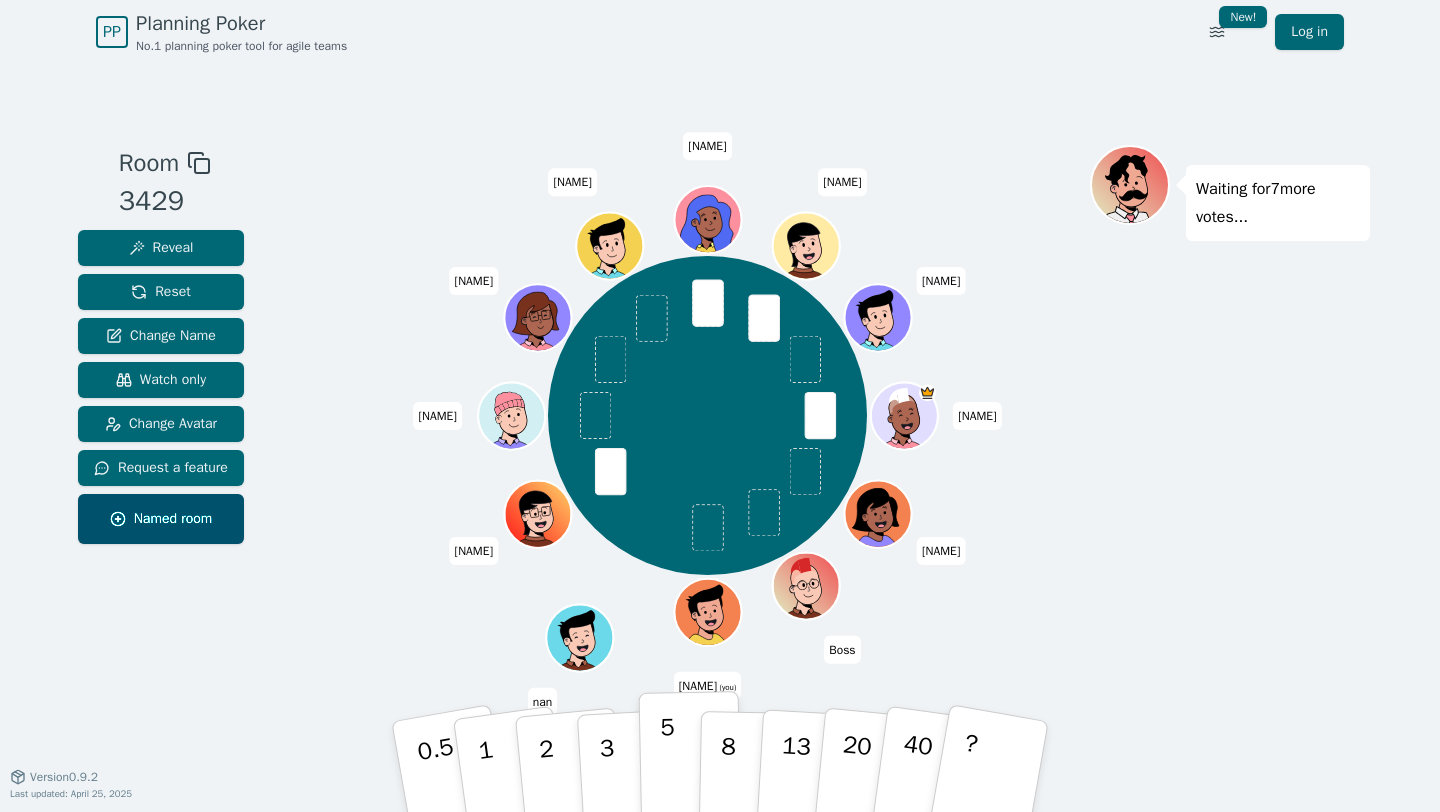 click on "5" at bounding box center (668, 767) 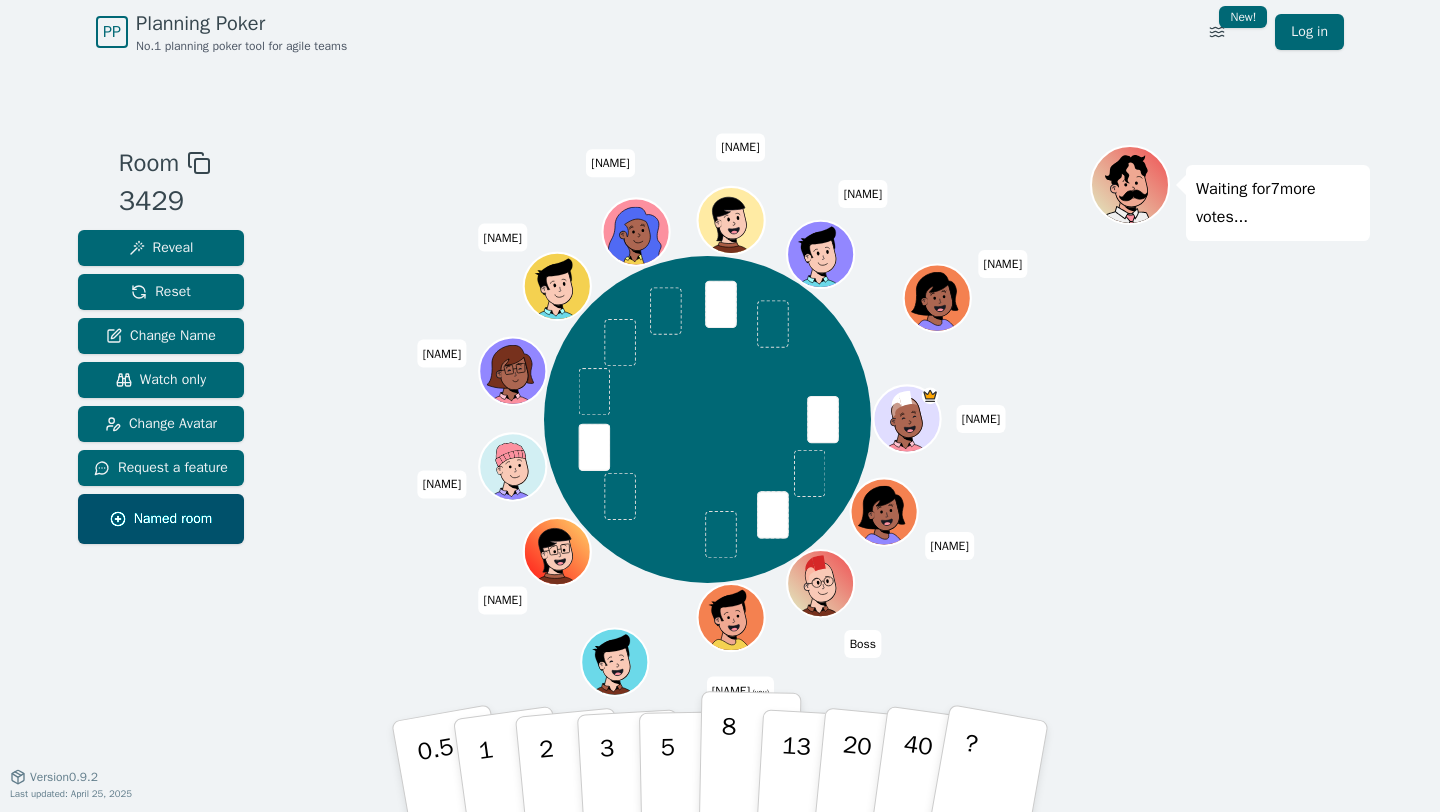 click on "8" at bounding box center (728, 766) 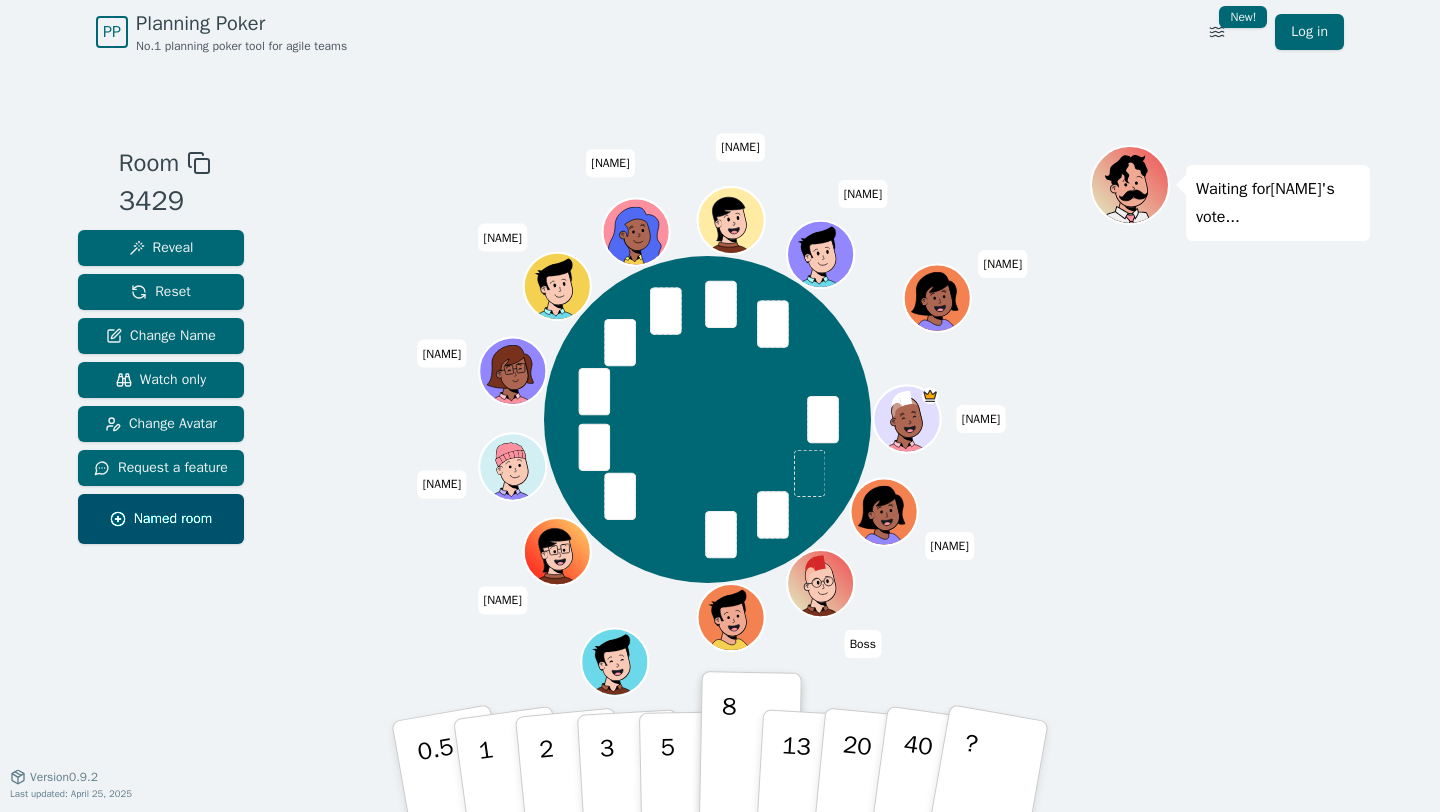 click on "Waiting for  [NAME] 's vote..." at bounding box center [1230, 420] 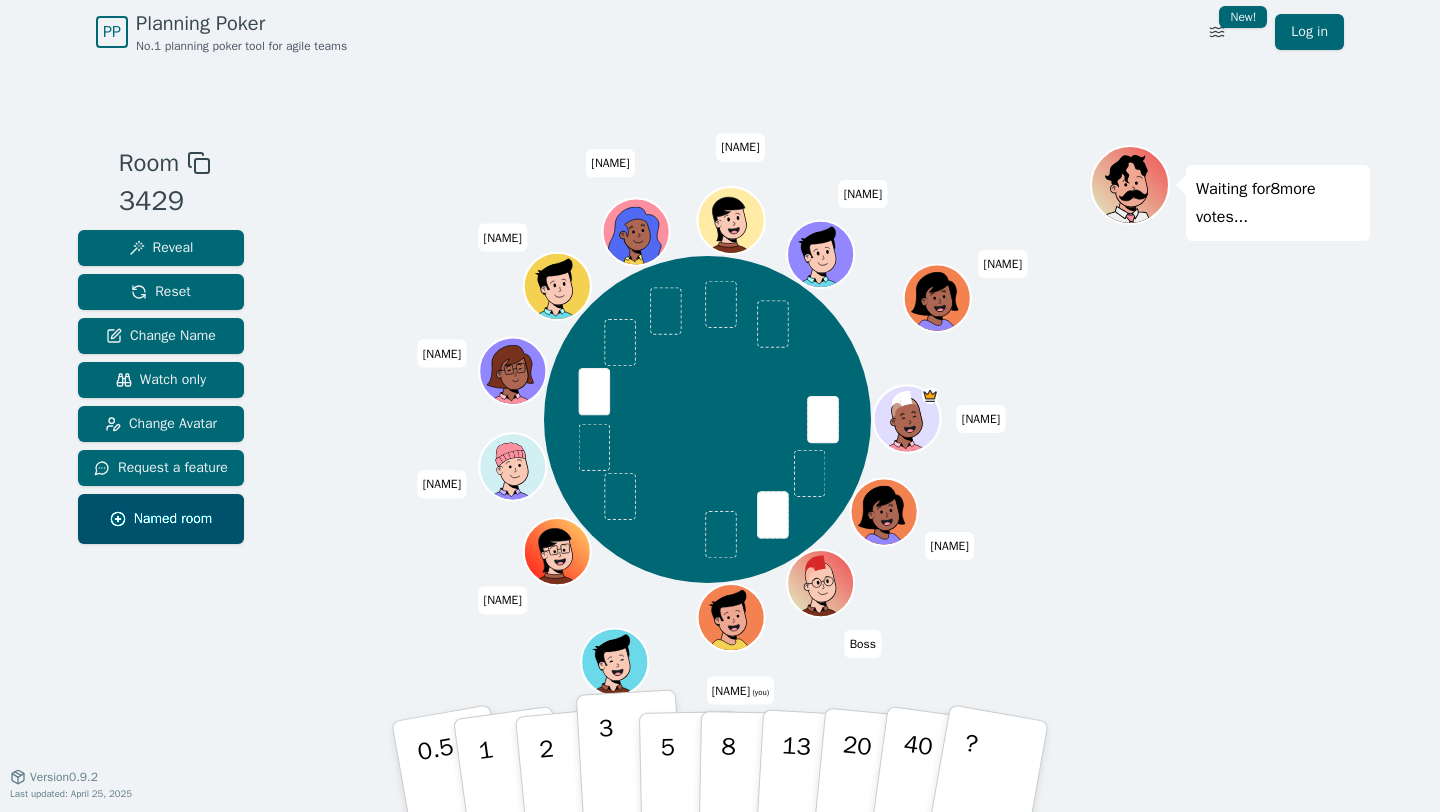 click on "3" at bounding box center (608, 768) 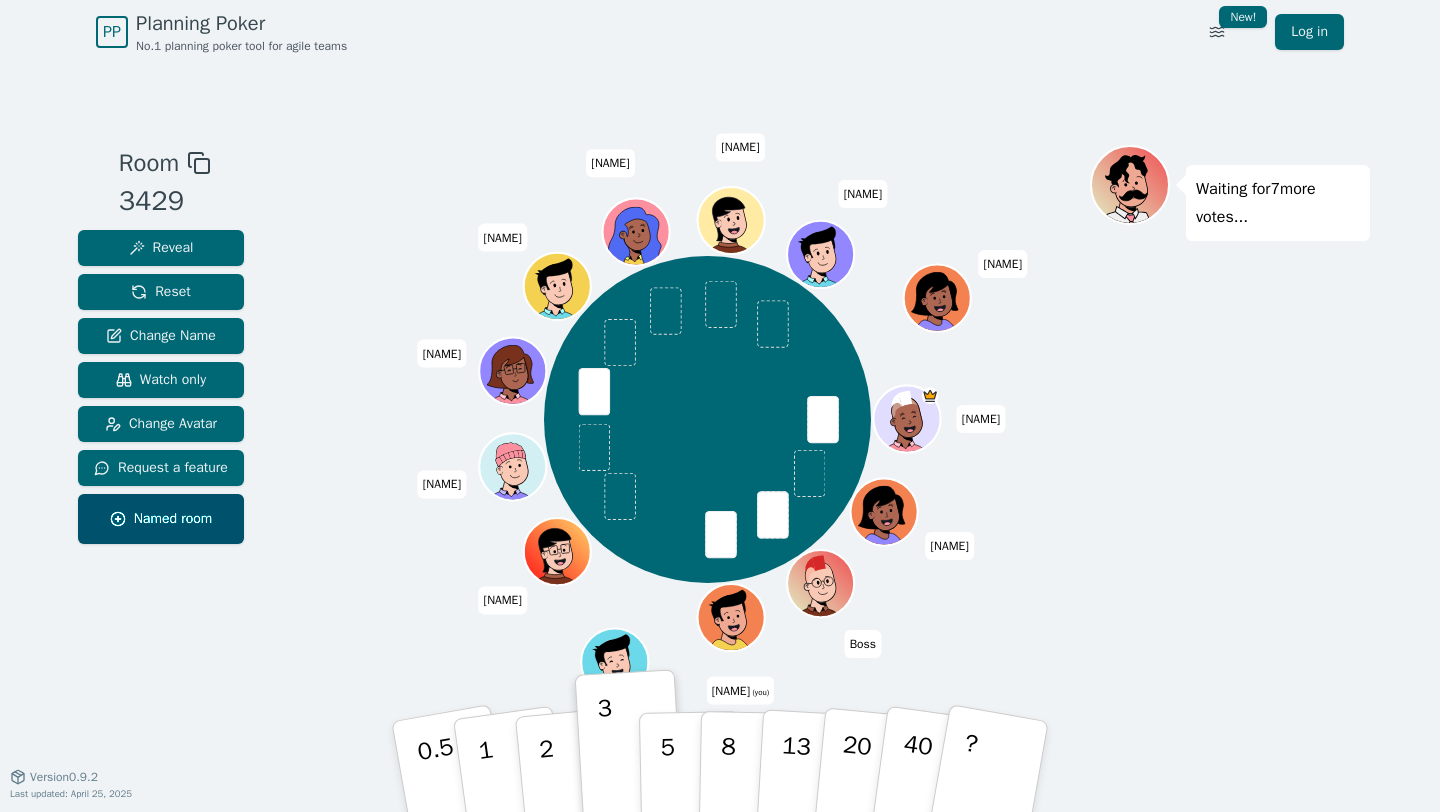 click on "Waiting for  7  more votes..." at bounding box center (1230, 420) 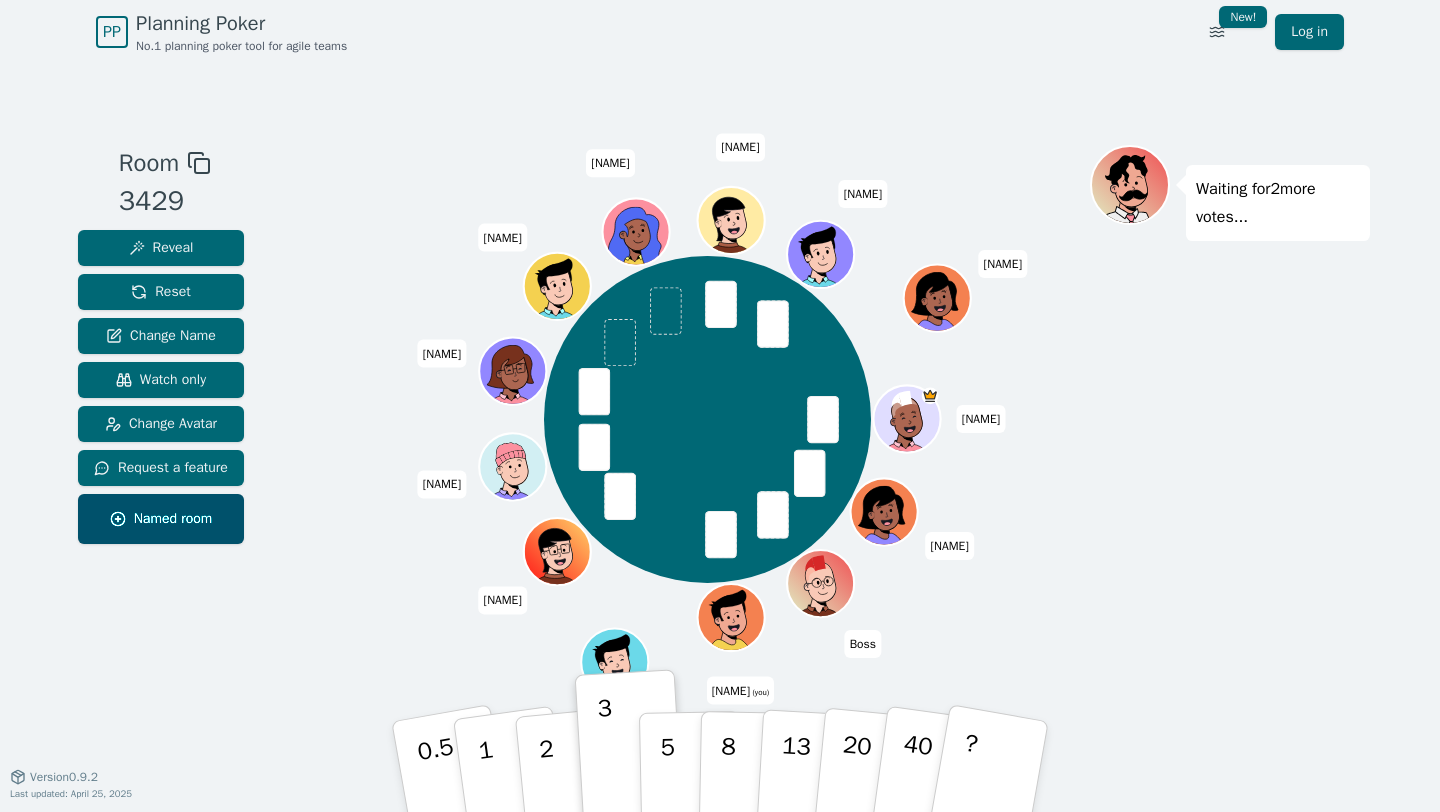 click on "Waiting for  2  more votes..." at bounding box center (1230, 420) 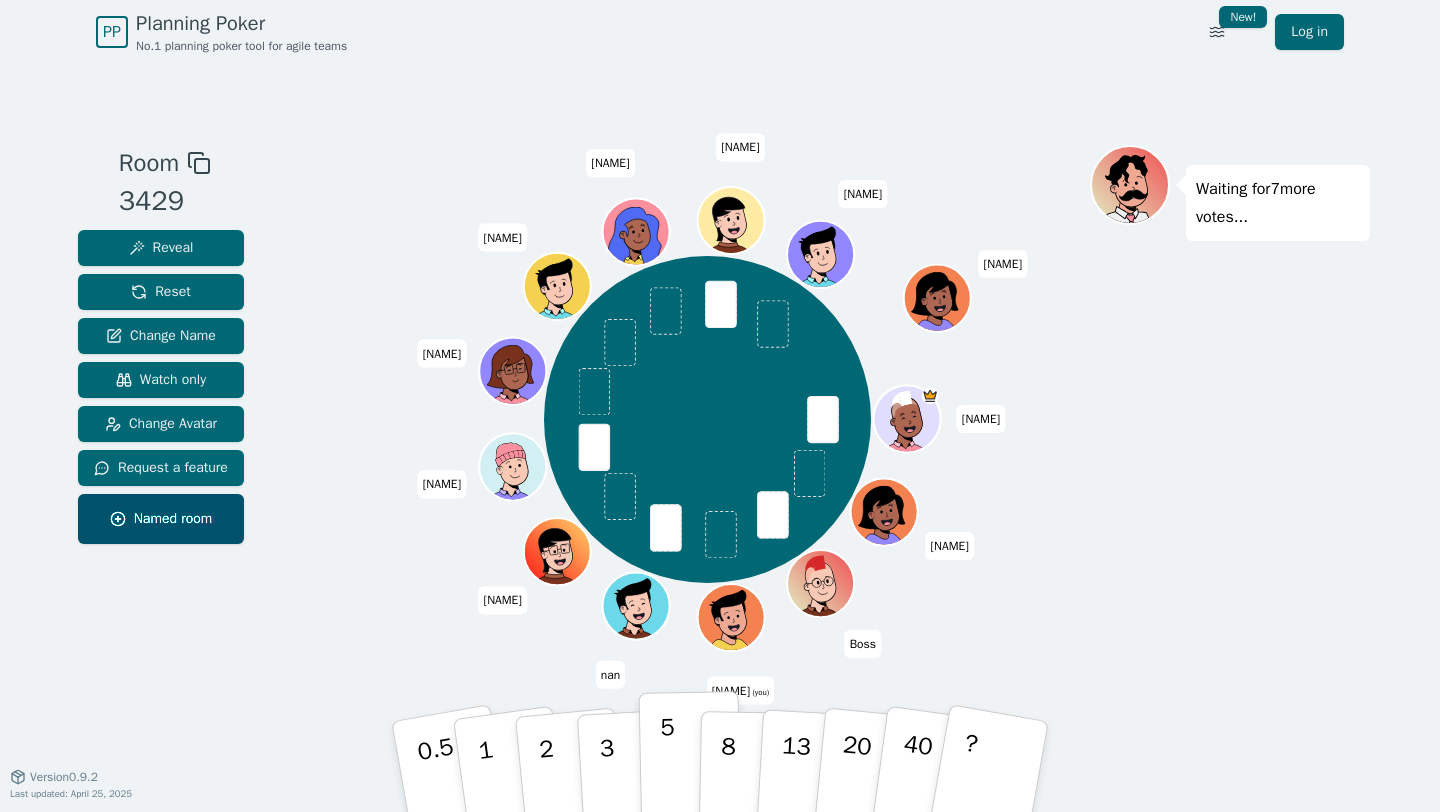 click on "5" at bounding box center (690, 767) 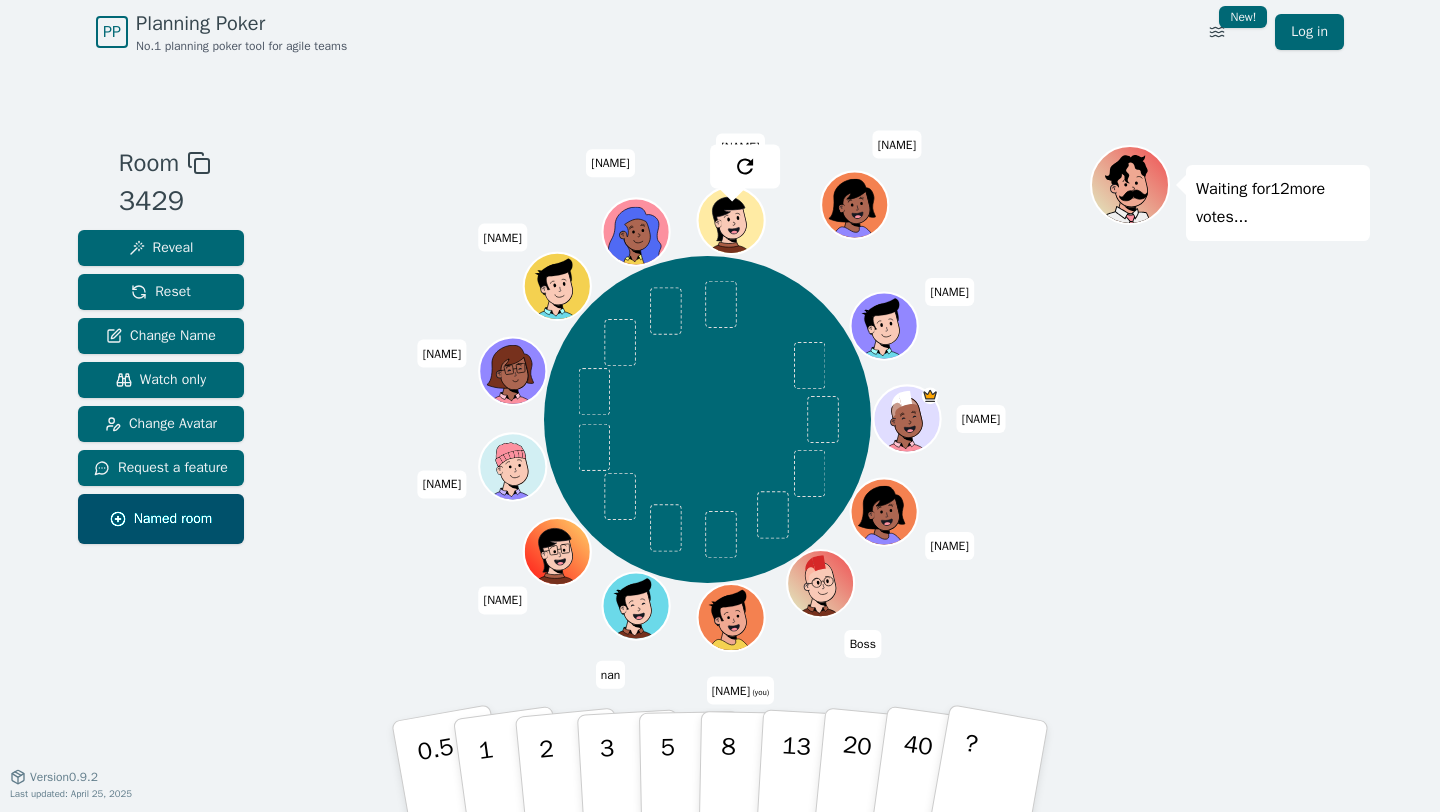 click on "Stamp [NAME] [NAME] [NAME]   (you) [NAME] [NAME] [NAME] [NAME] [NAME] [NAME] [NAME] [NAME] [NAME]" at bounding box center (707, 419) 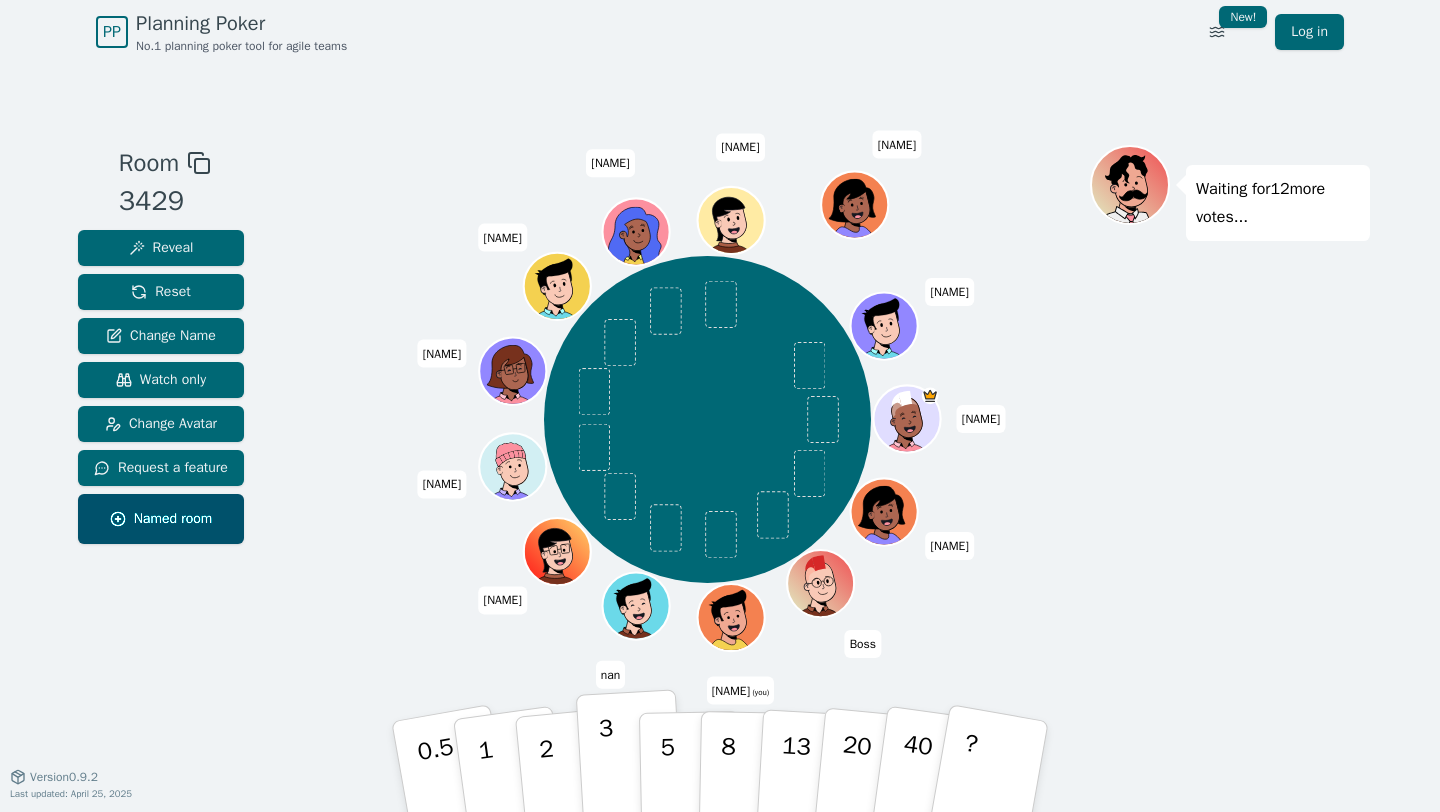 click on "3" at bounding box center [630, 767] 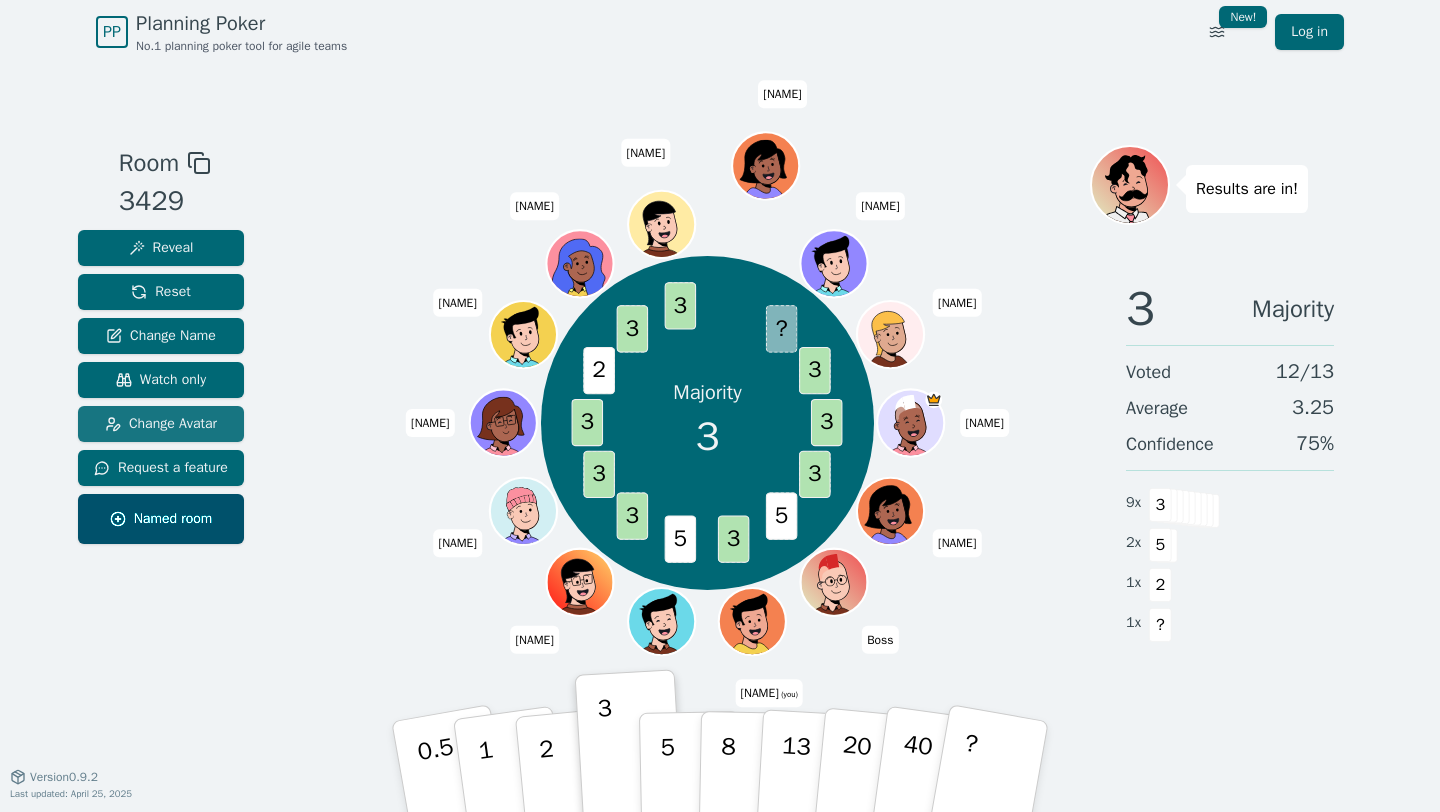 click on "Change Avatar" at bounding box center [161, 424] 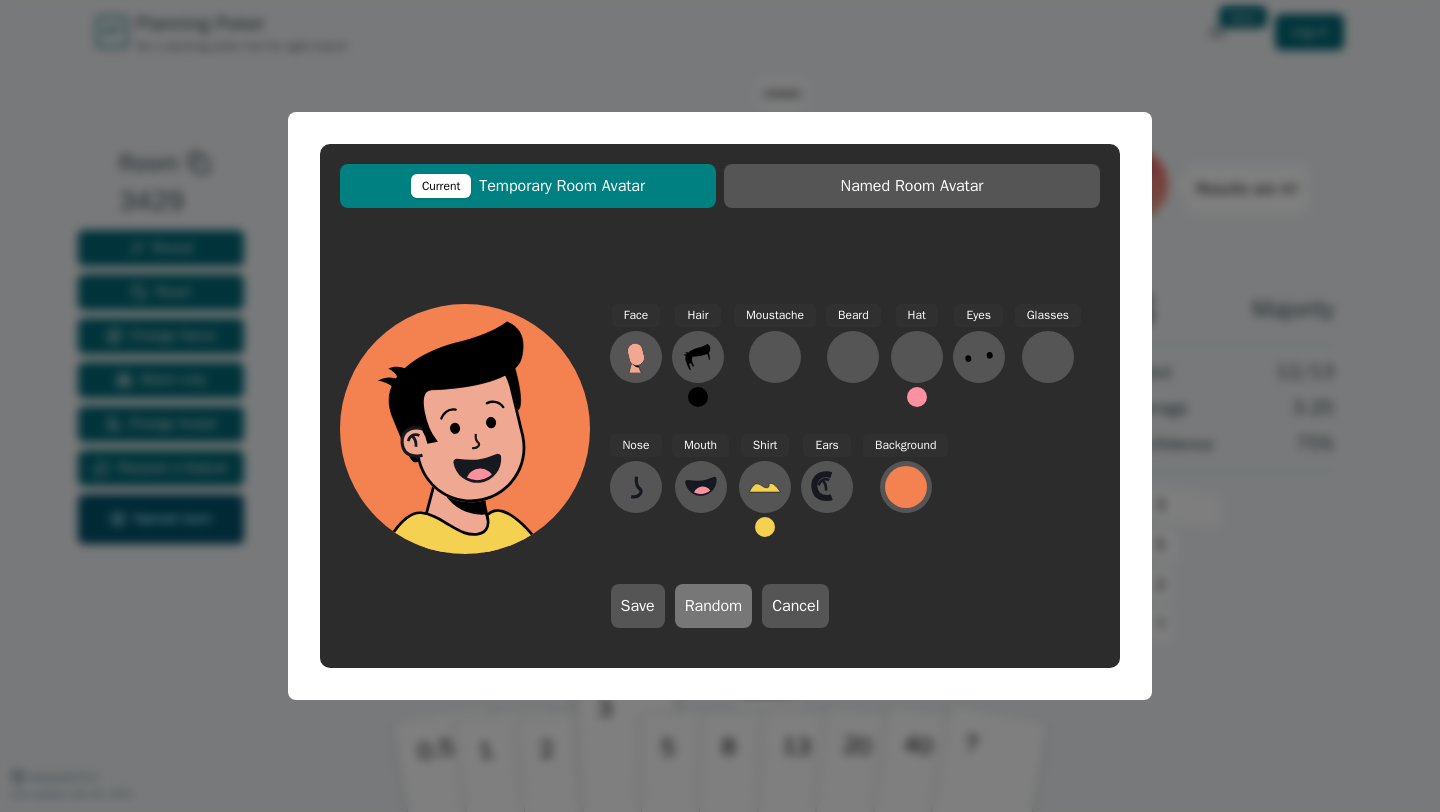 click on "Random" at bounding box center [714, 606] 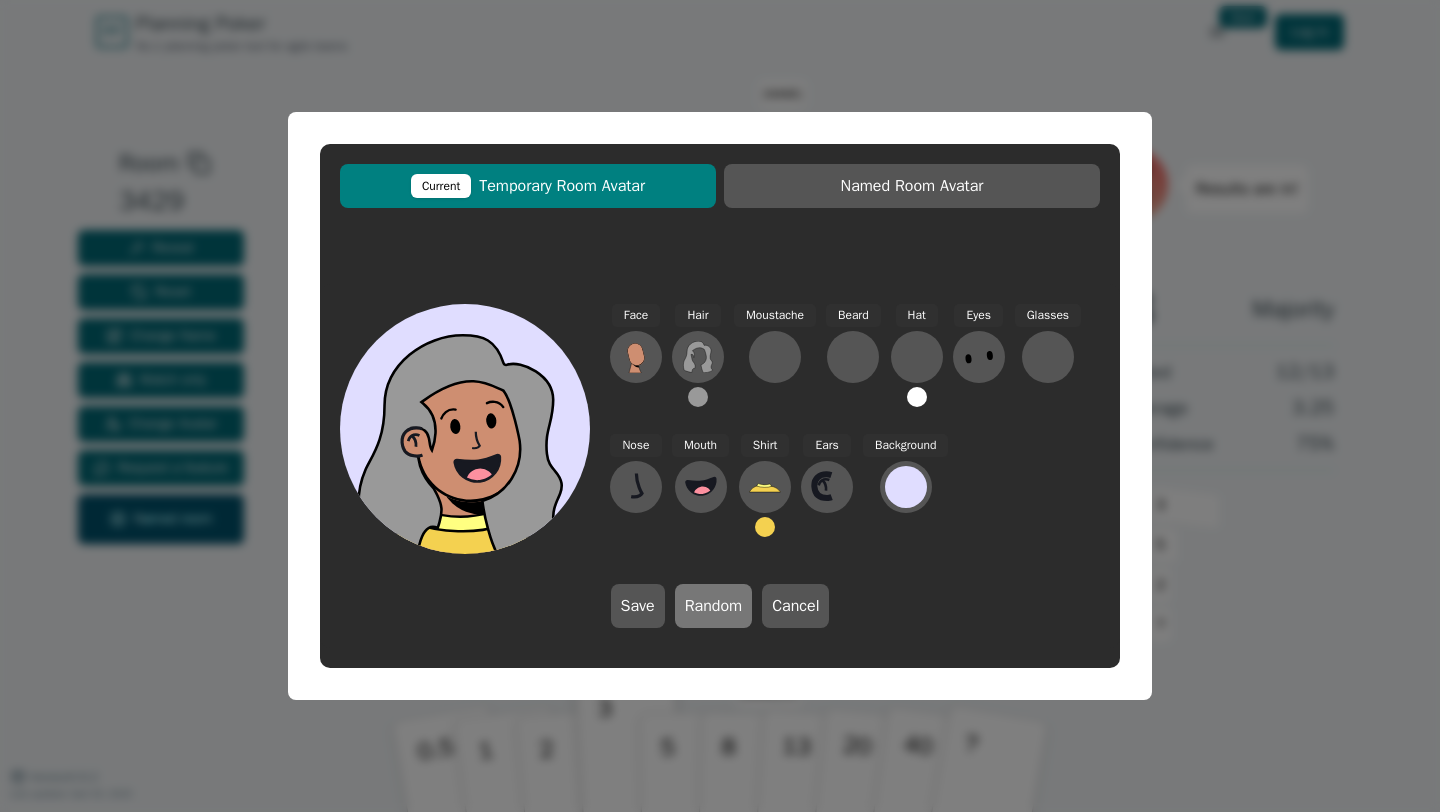 click on "Random" at bounding box center [714, 606] 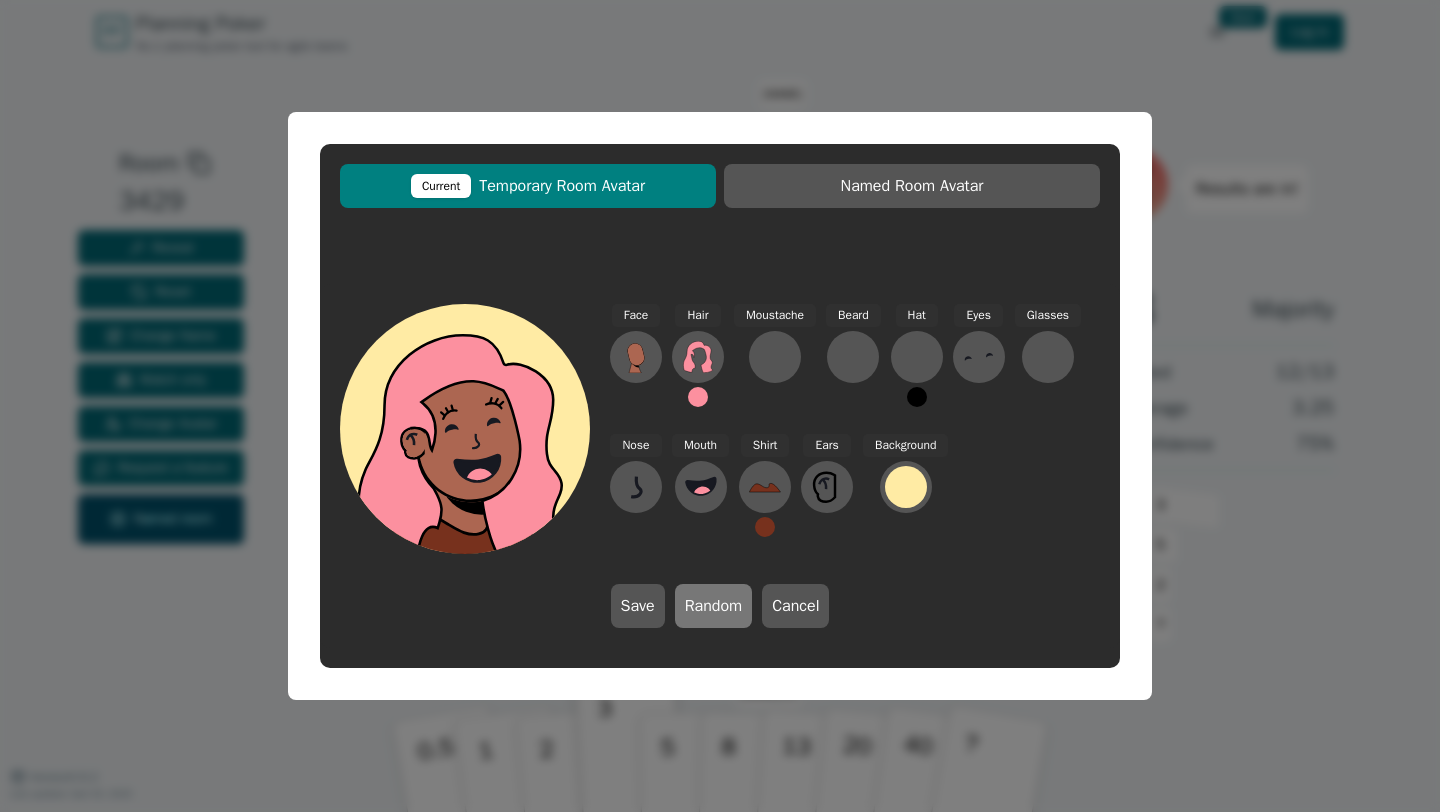 click on "Random" at bounding box center (714, 606) 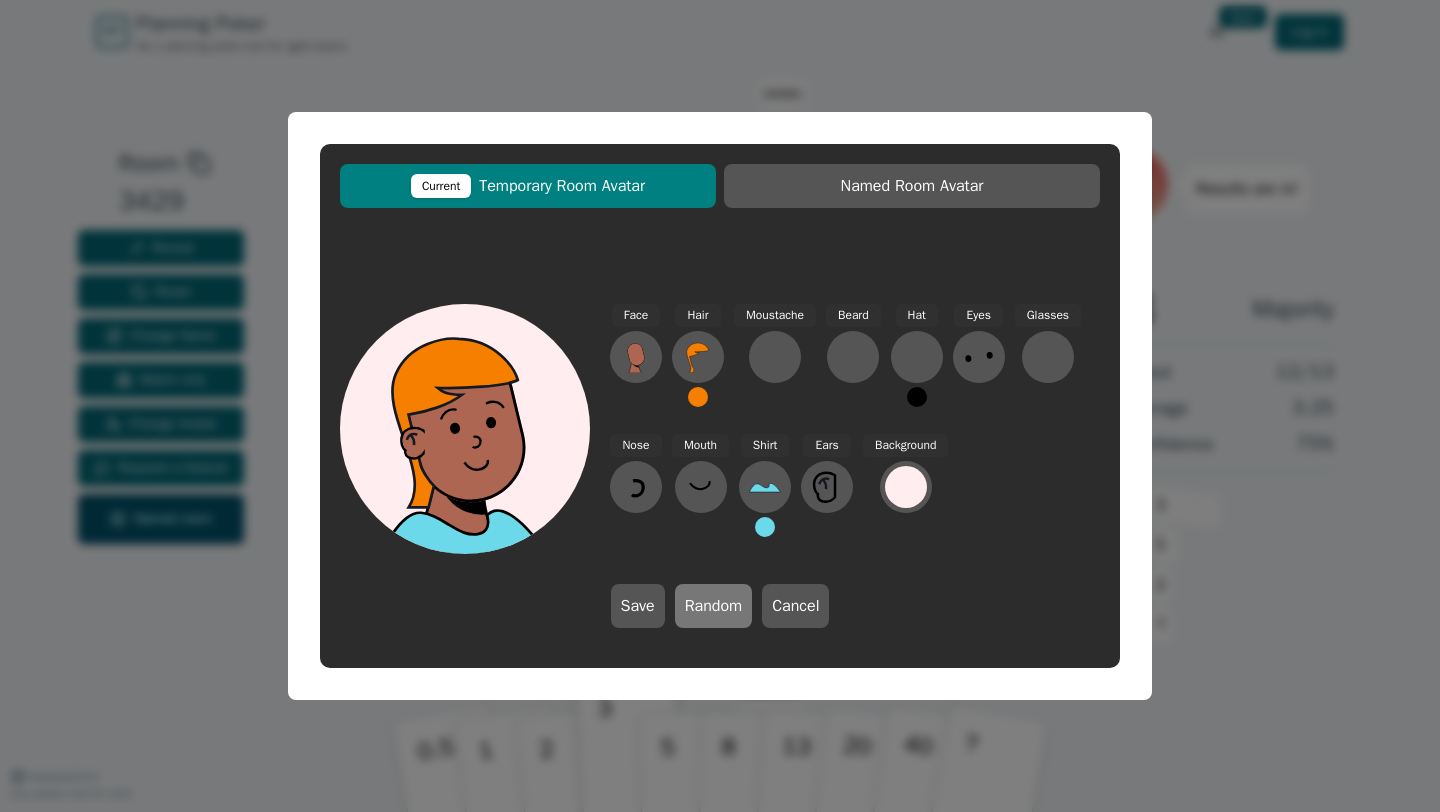 click on "Random" at bounding box center [714, 606] 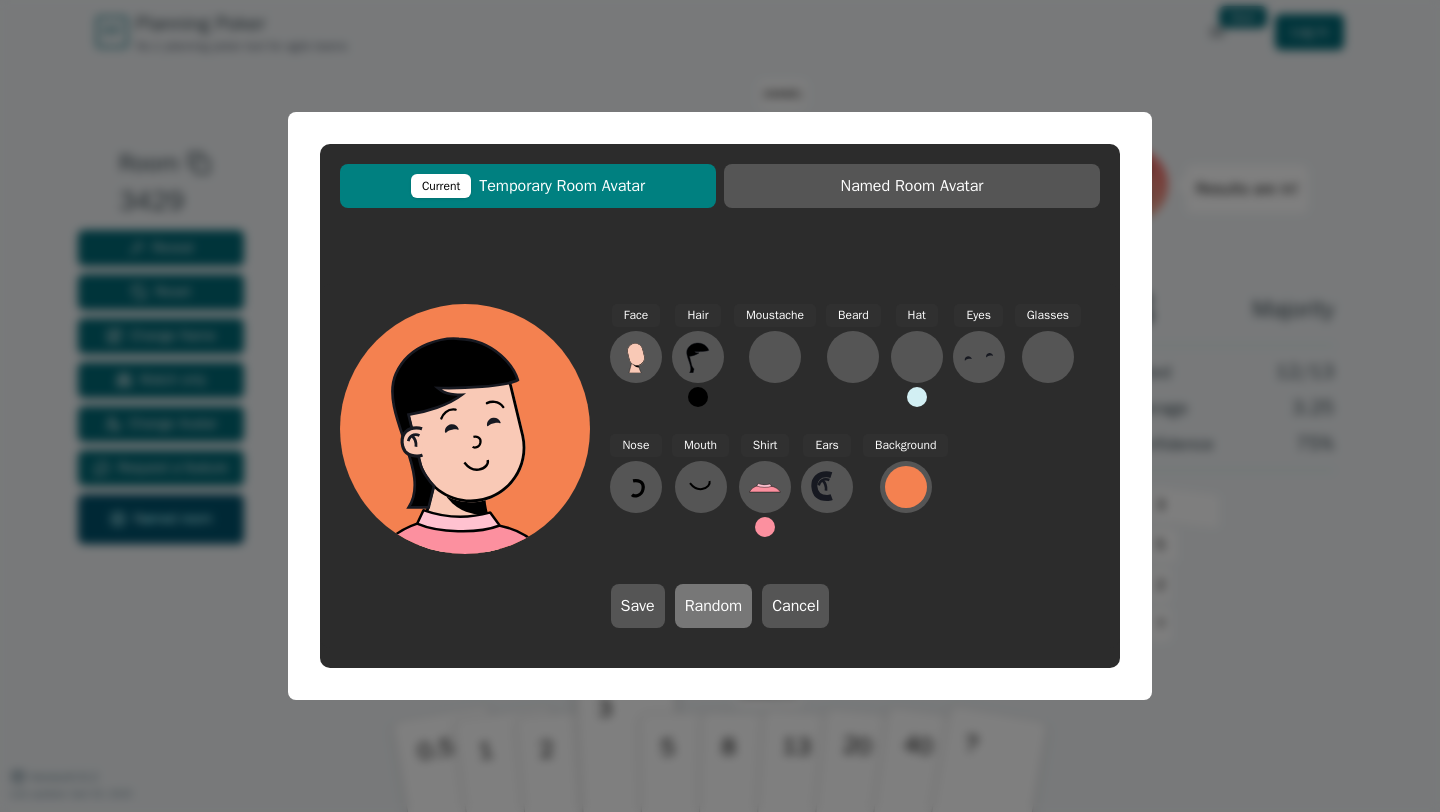 click on "Random" at bounding box center [714, 606] 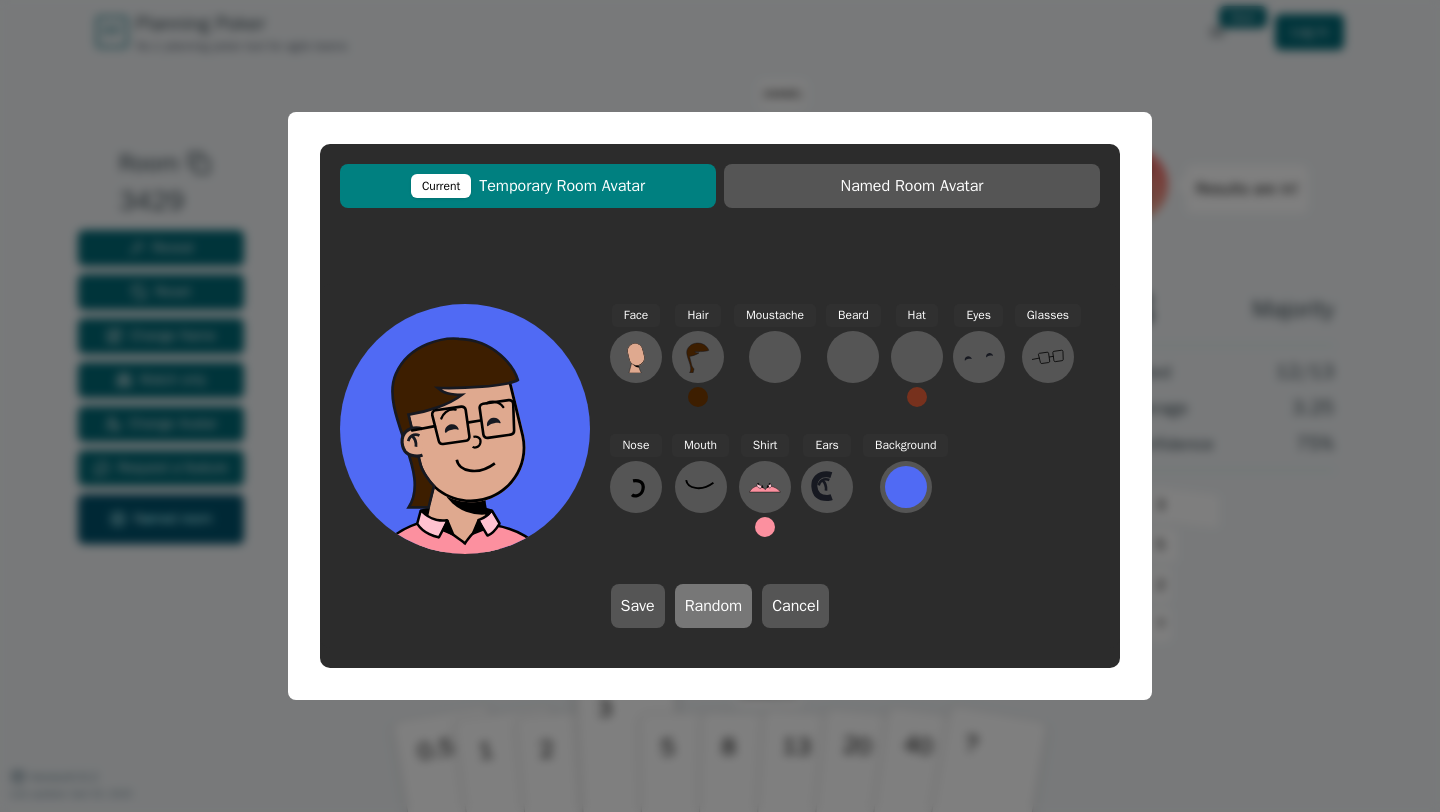 click on "Random" at bounding box center [714, 606] 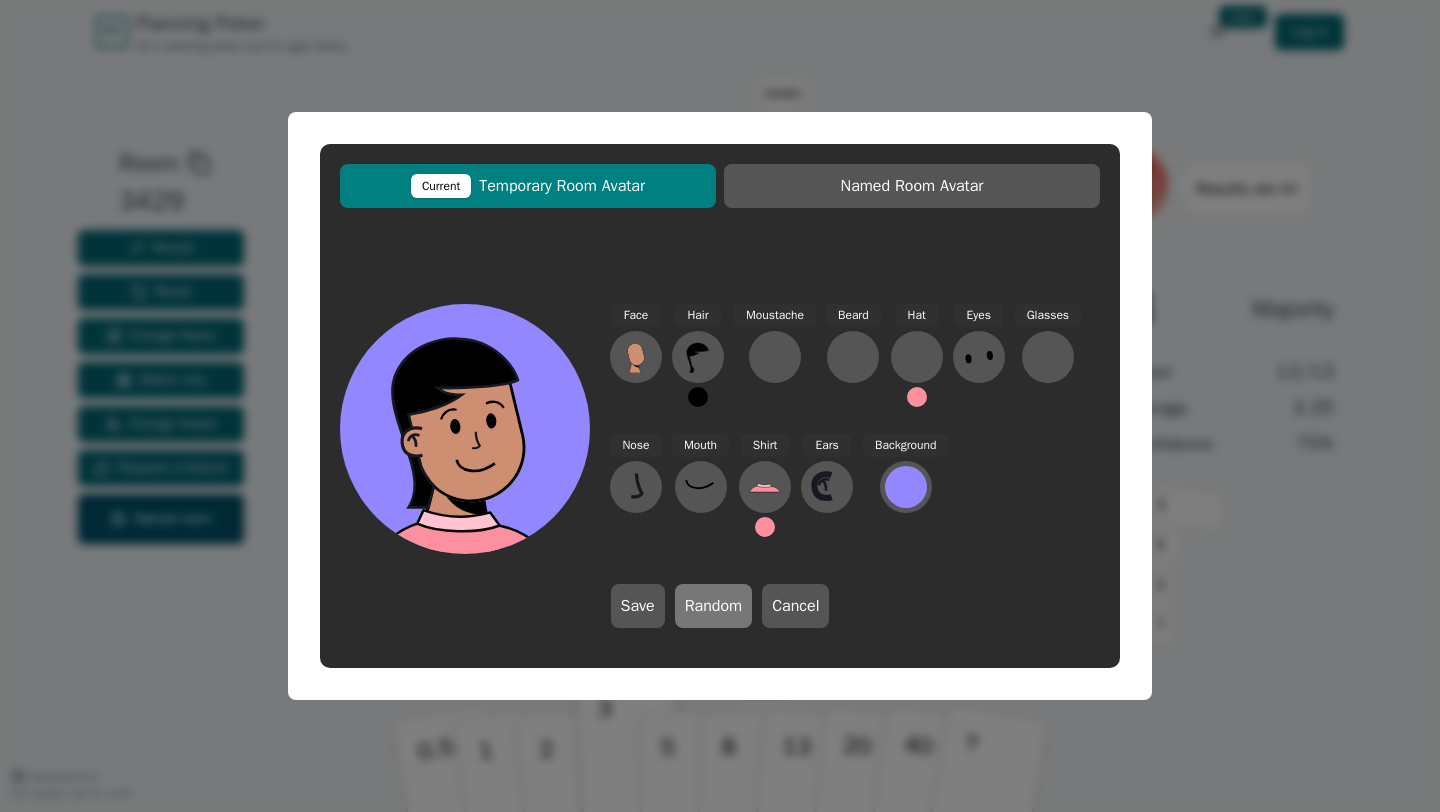 click on "Random" at bounding box center (714, 606) 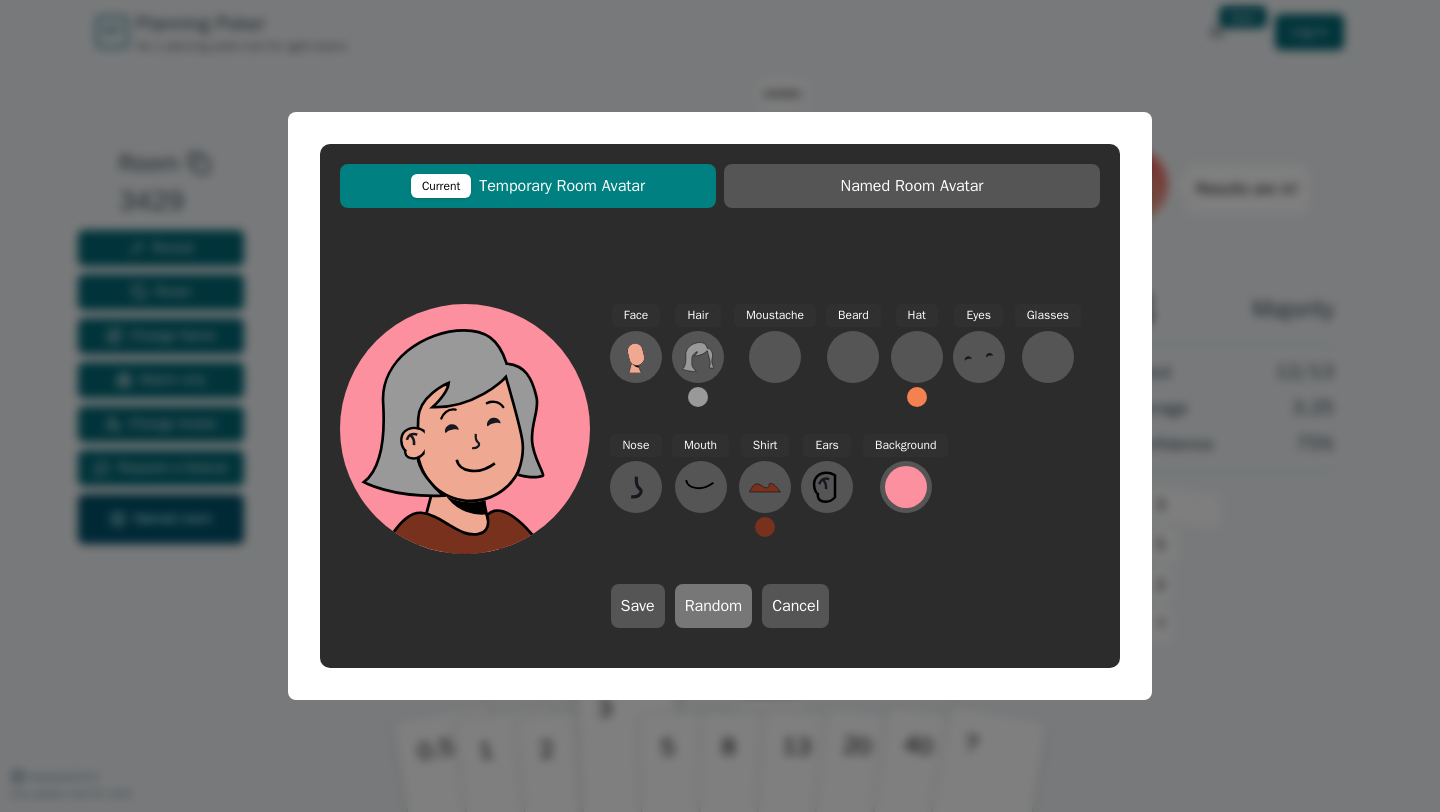 click on "Random" at bounding box center [714, 606] 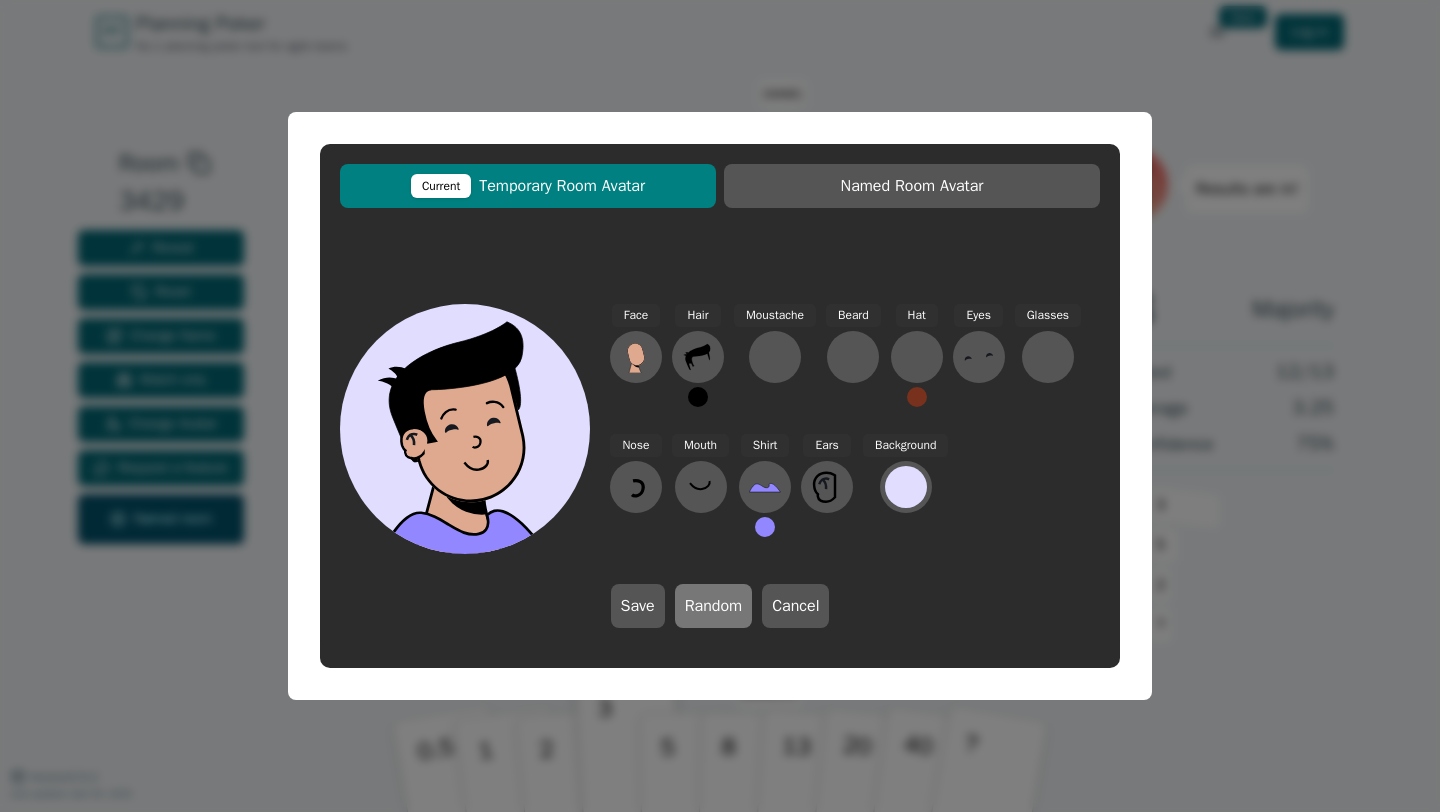 click on "Random" at bounding box center (714, 606) 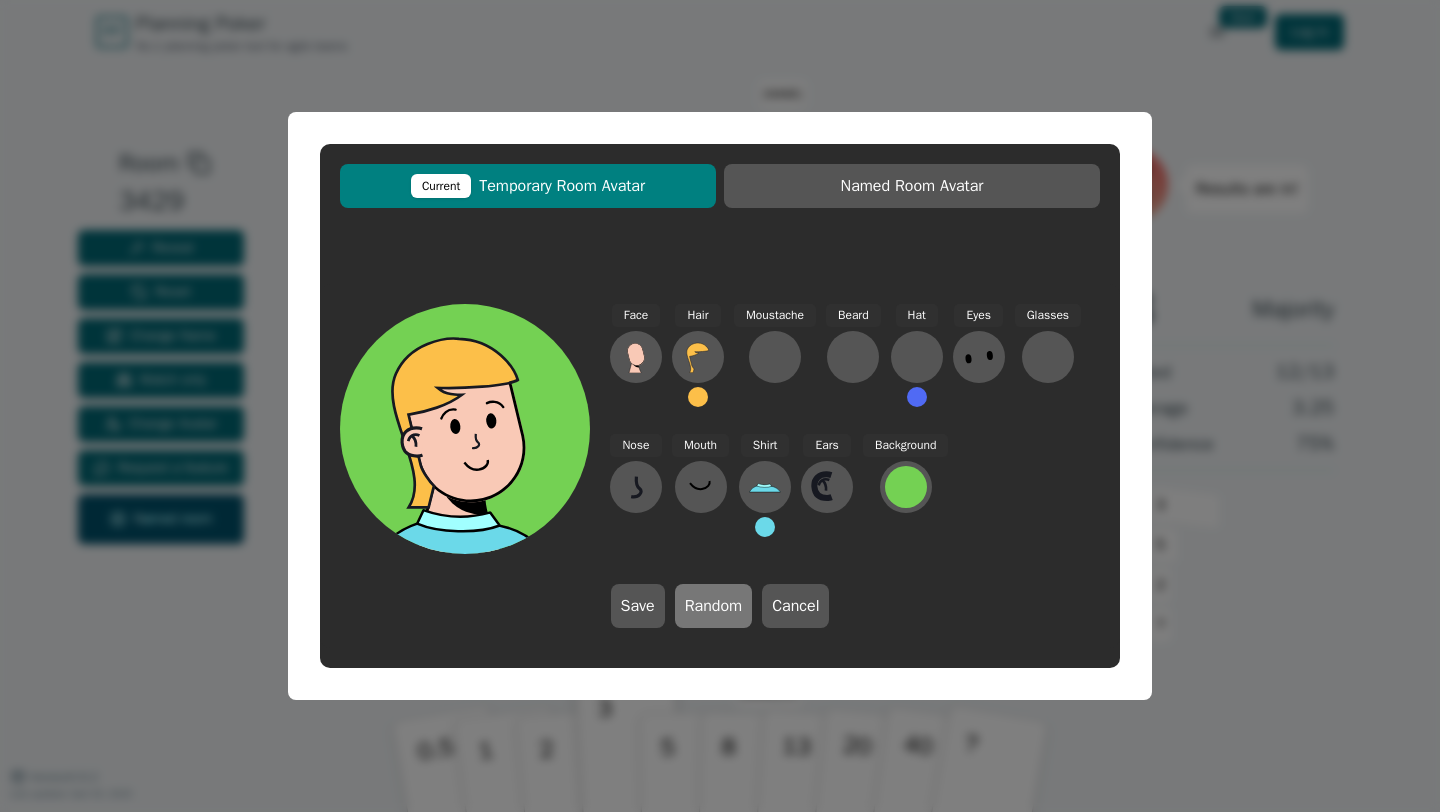 click on "Random" at bounding box center [714, 606] 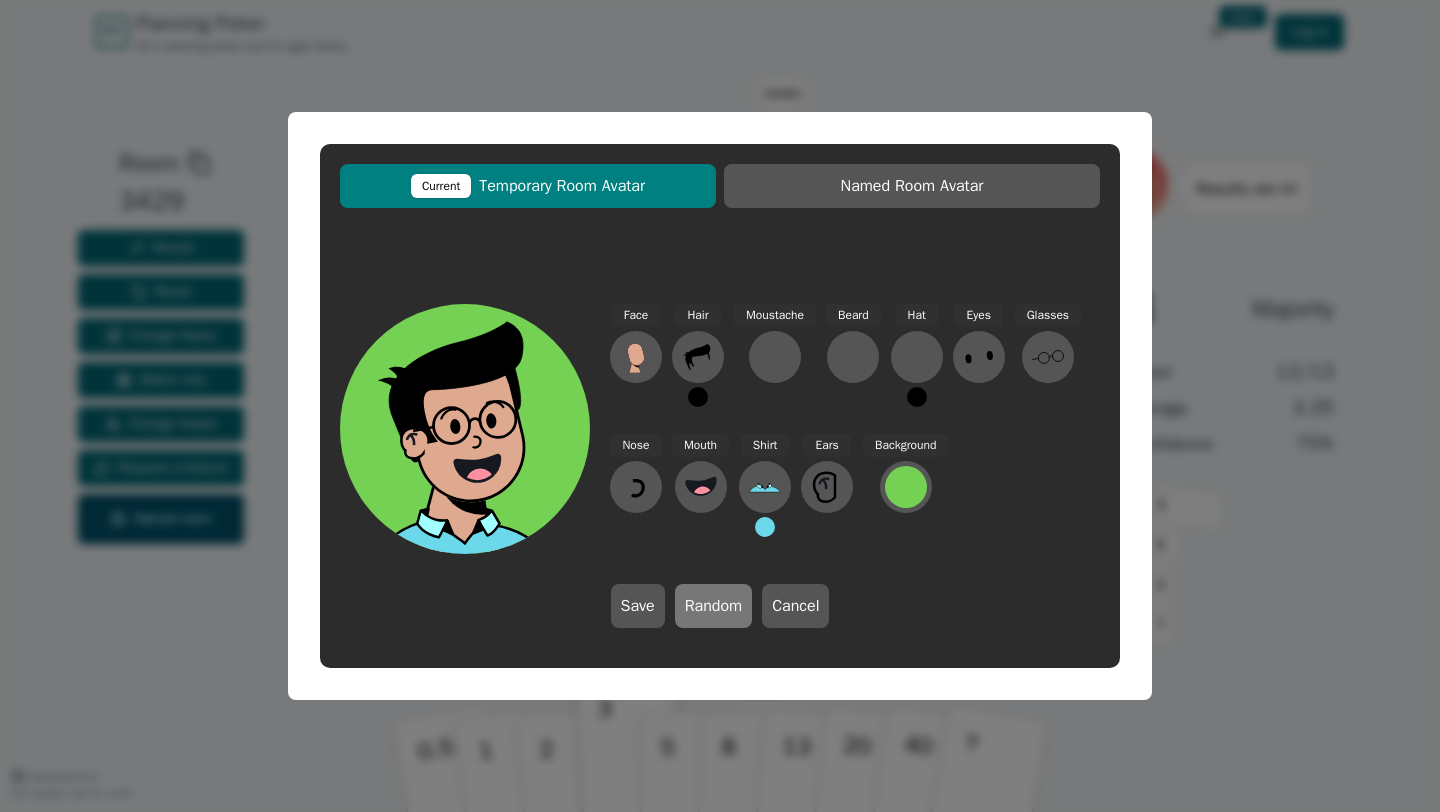 click on "Random" at bounding box center (714, 606) 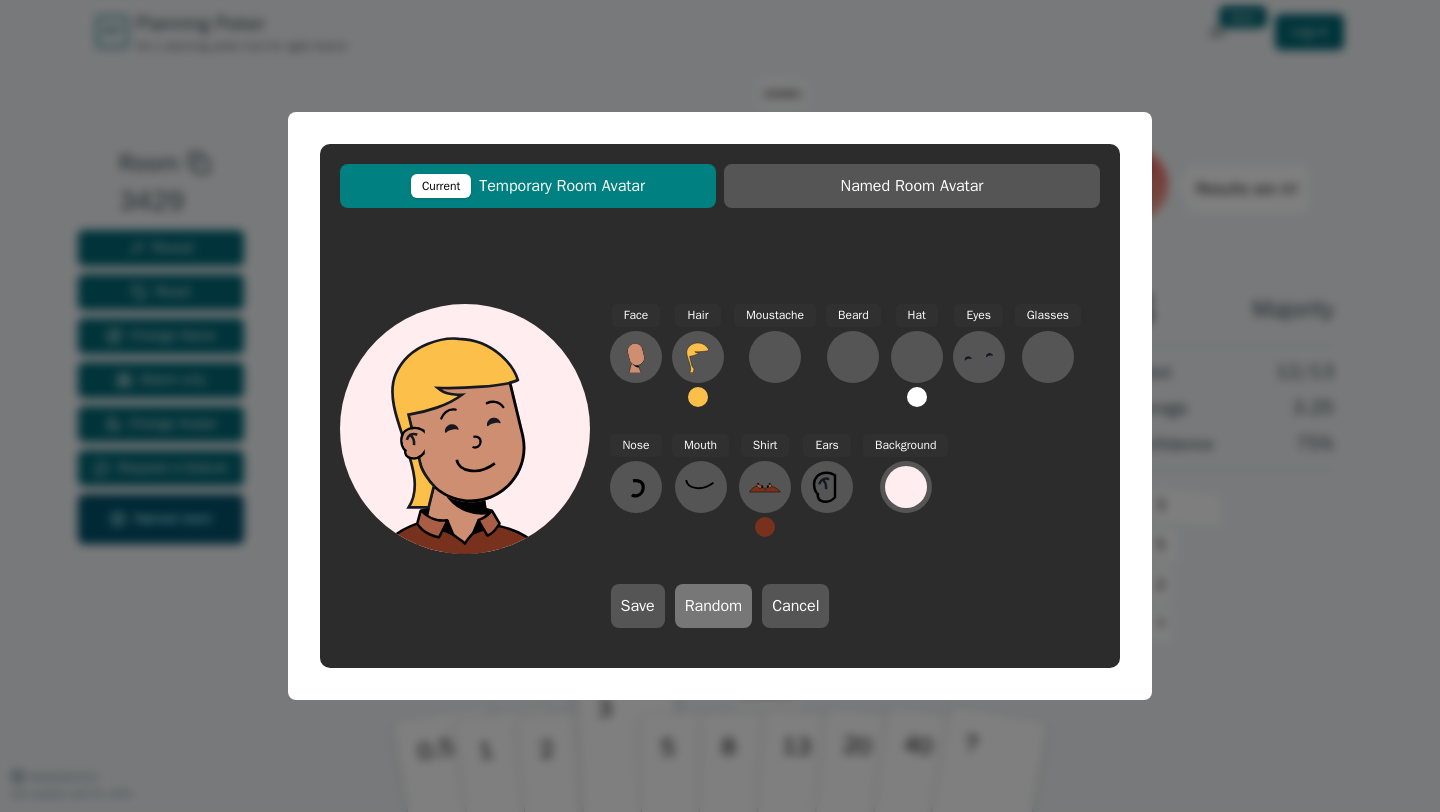 click on "Random" at bounding box center (714, 606) 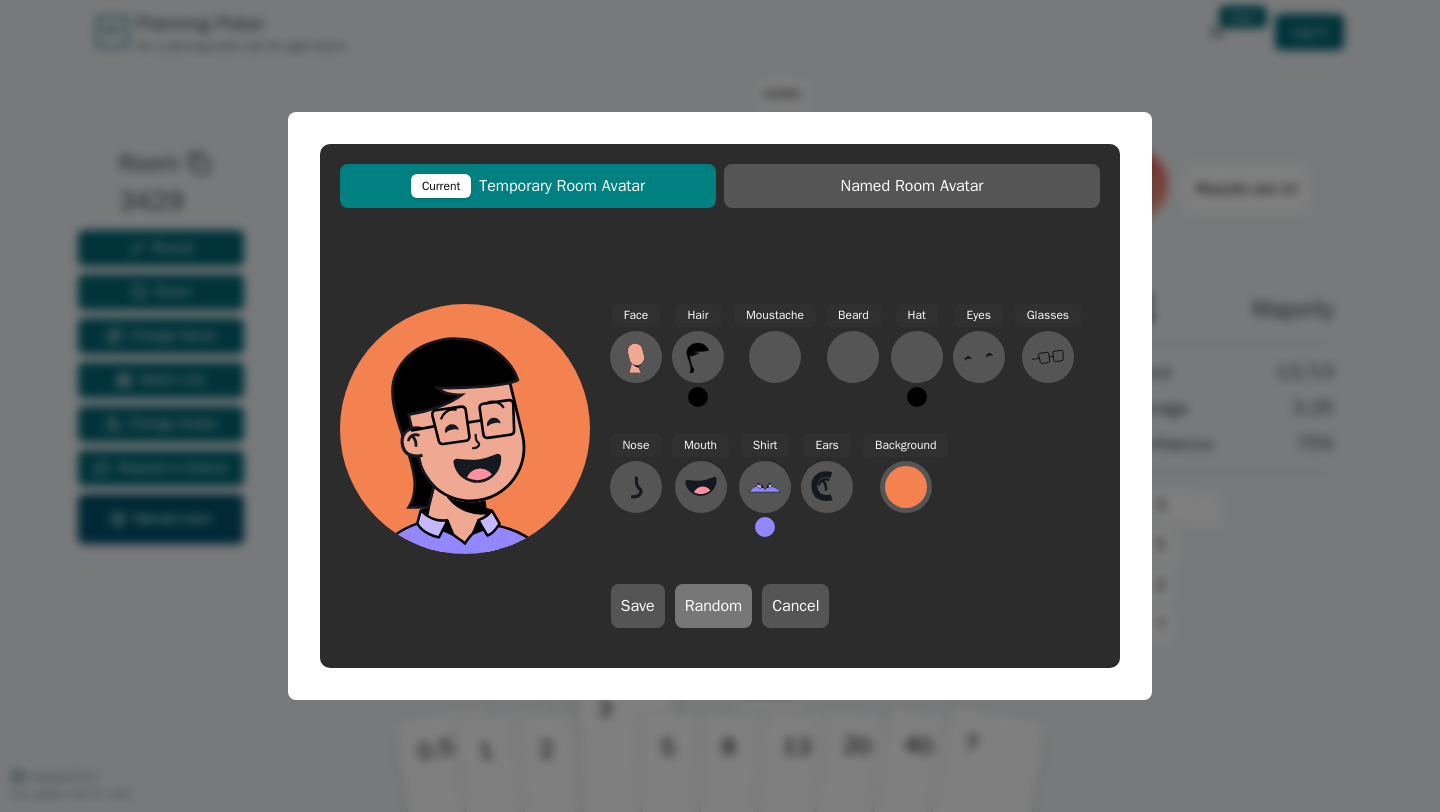 click on "Random" at bounding box center [714, 606] 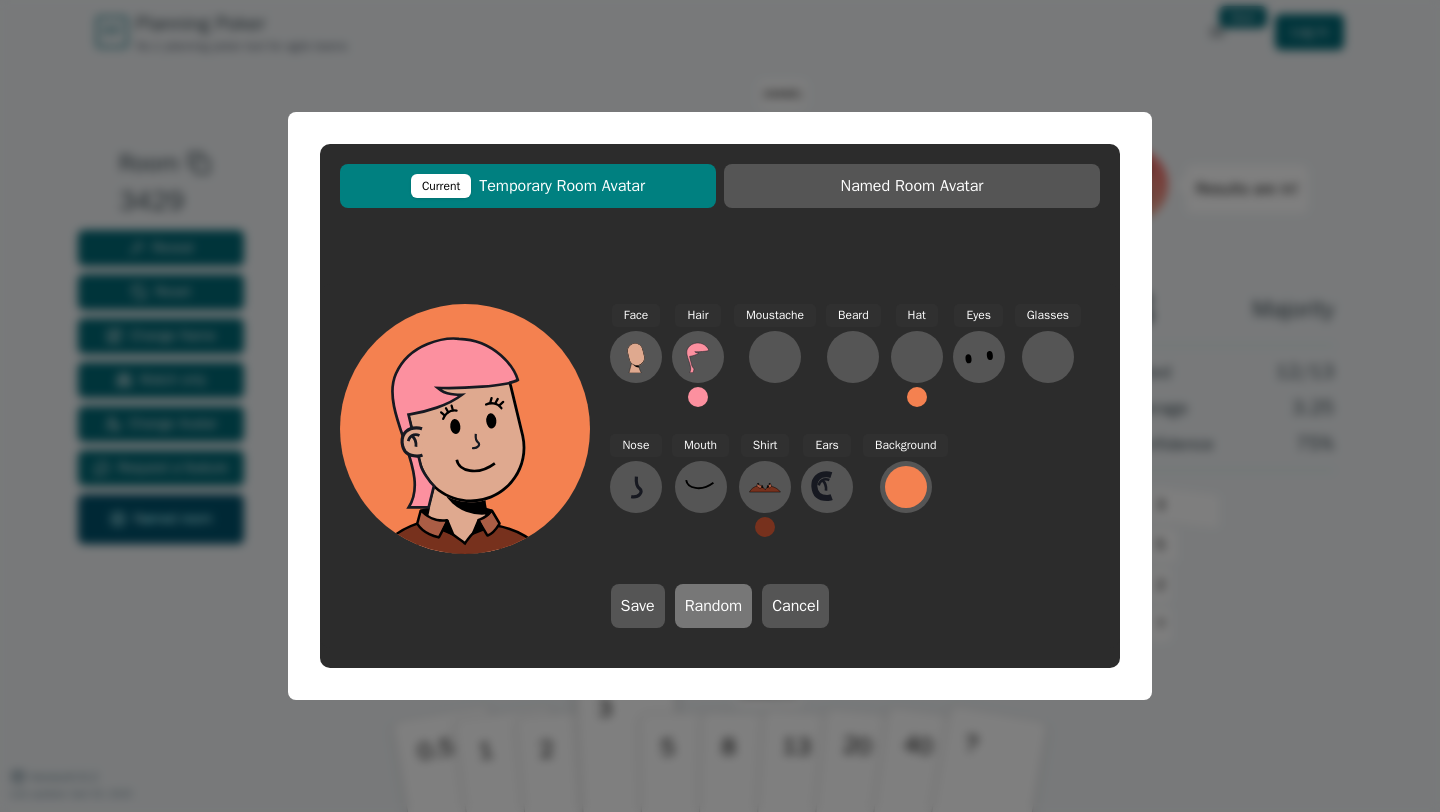 click on "Random" at bounding box center (714, 606) 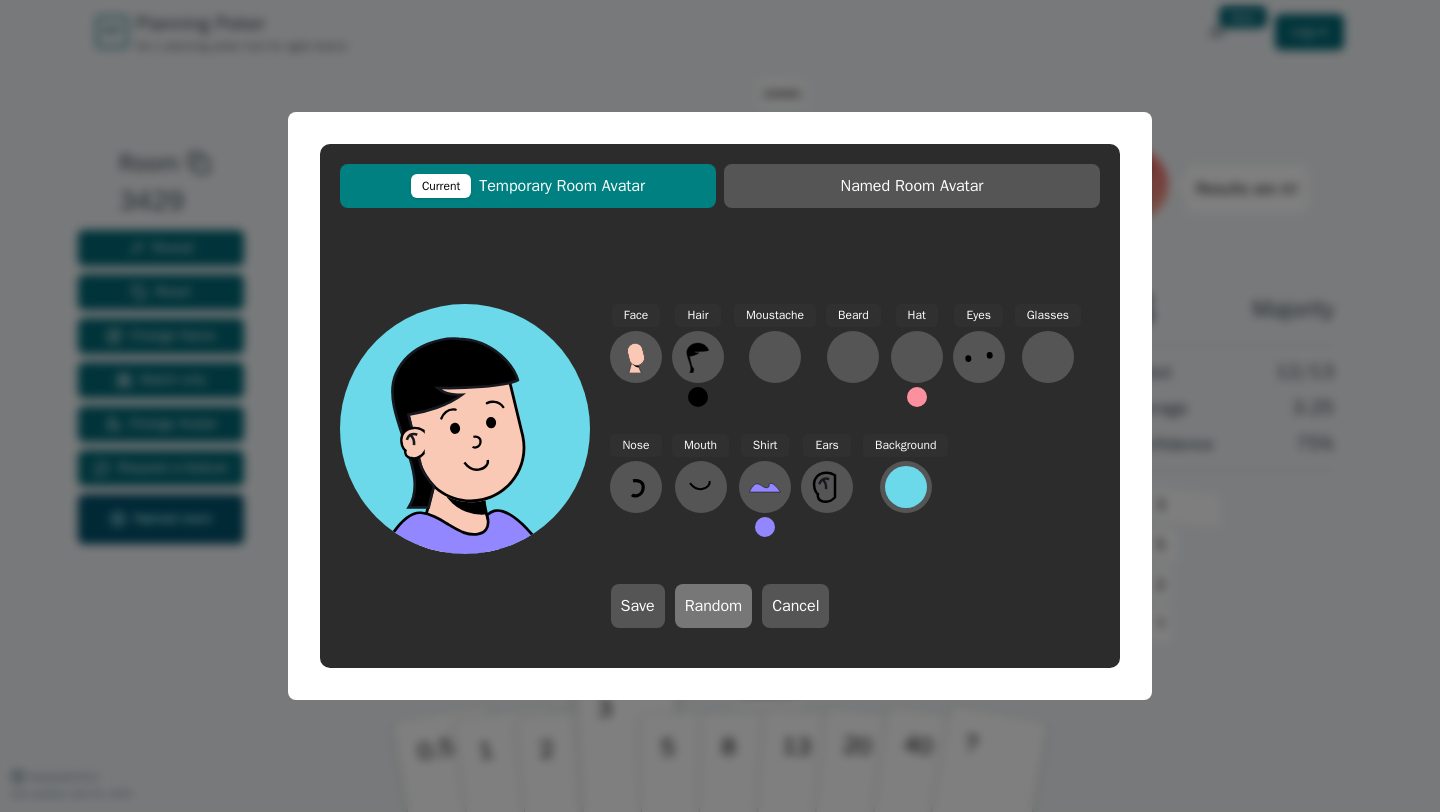 click on "Random" at bounding box center [714, 606] 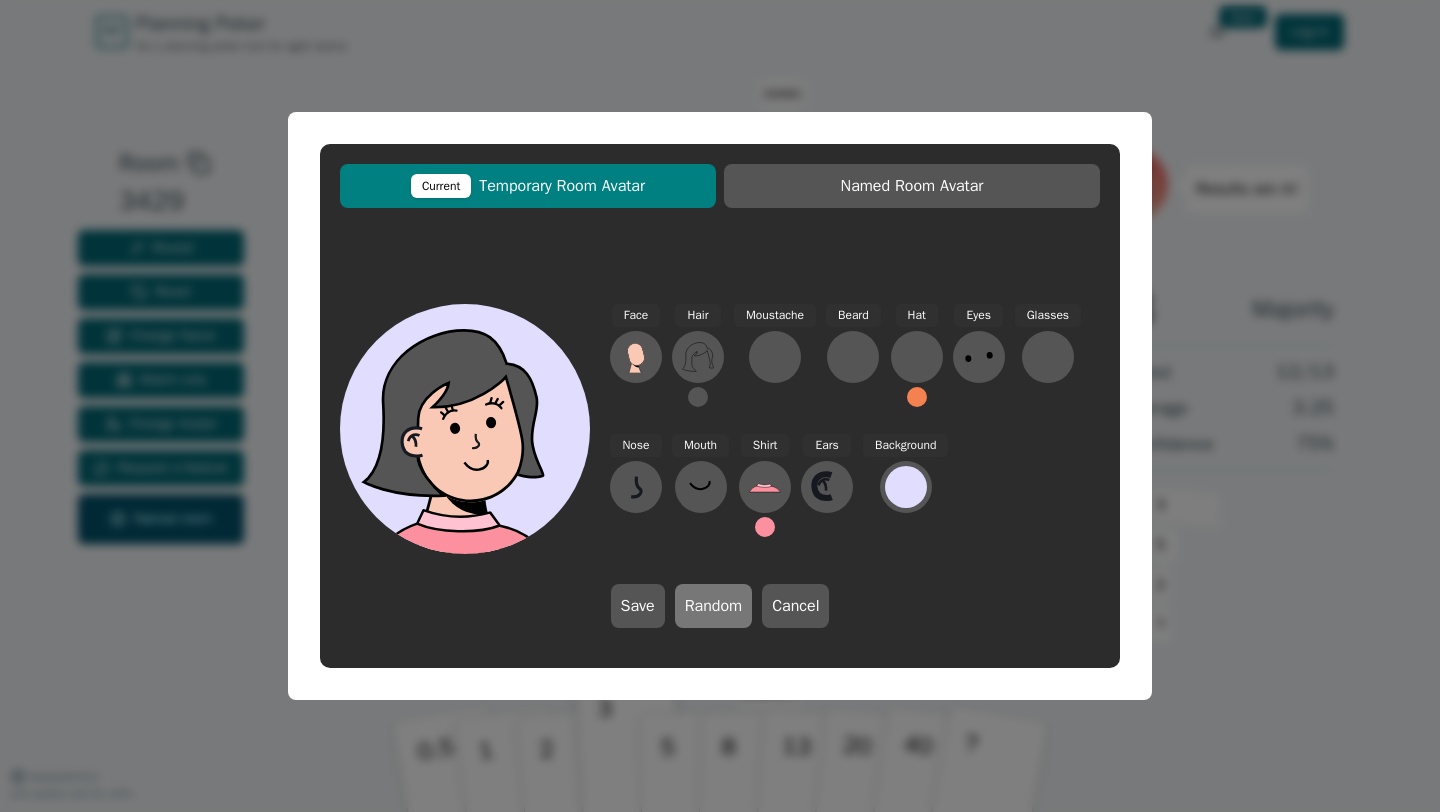 click on "Random" at bounding box center [714, 606] 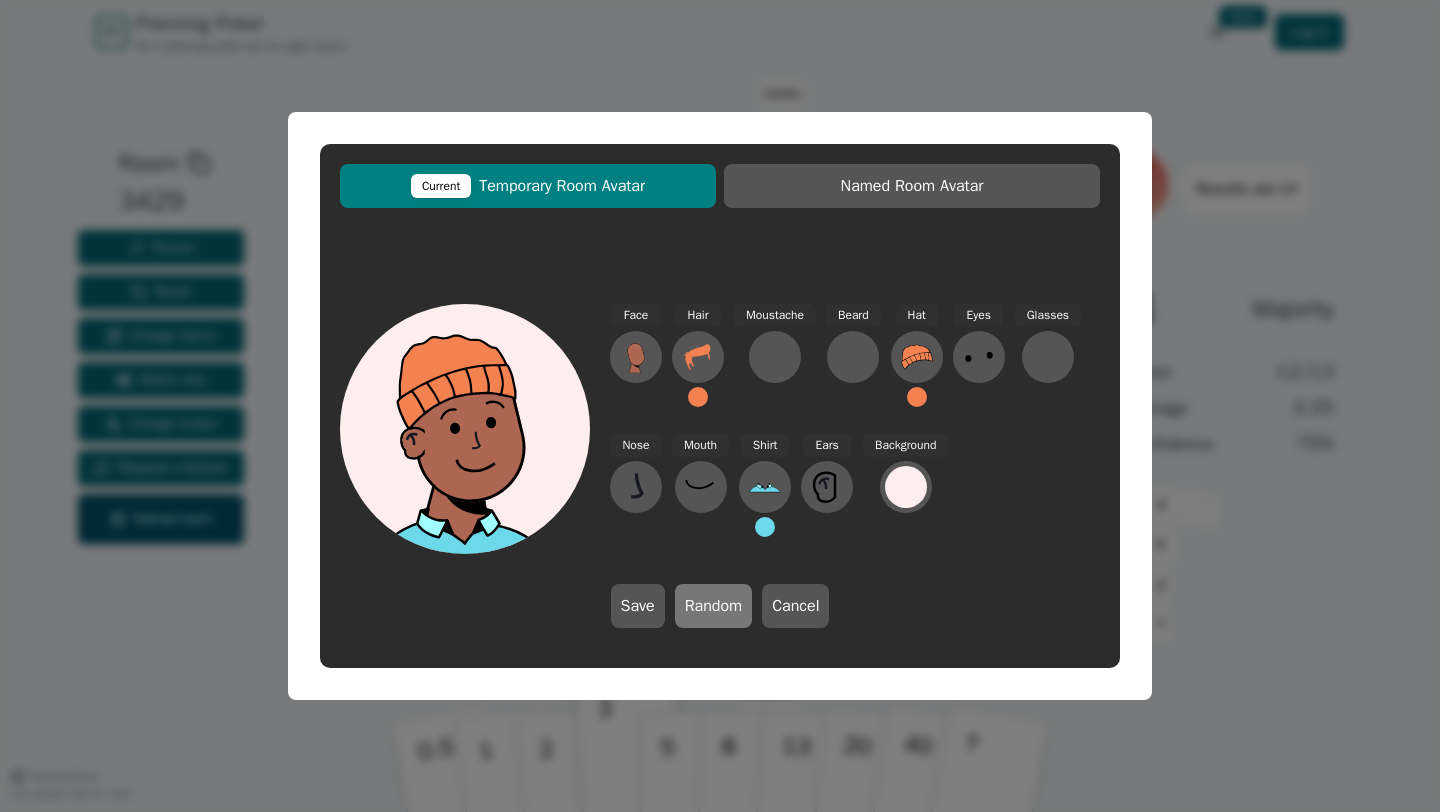 click on "Random" at bounding box center [714, 606] 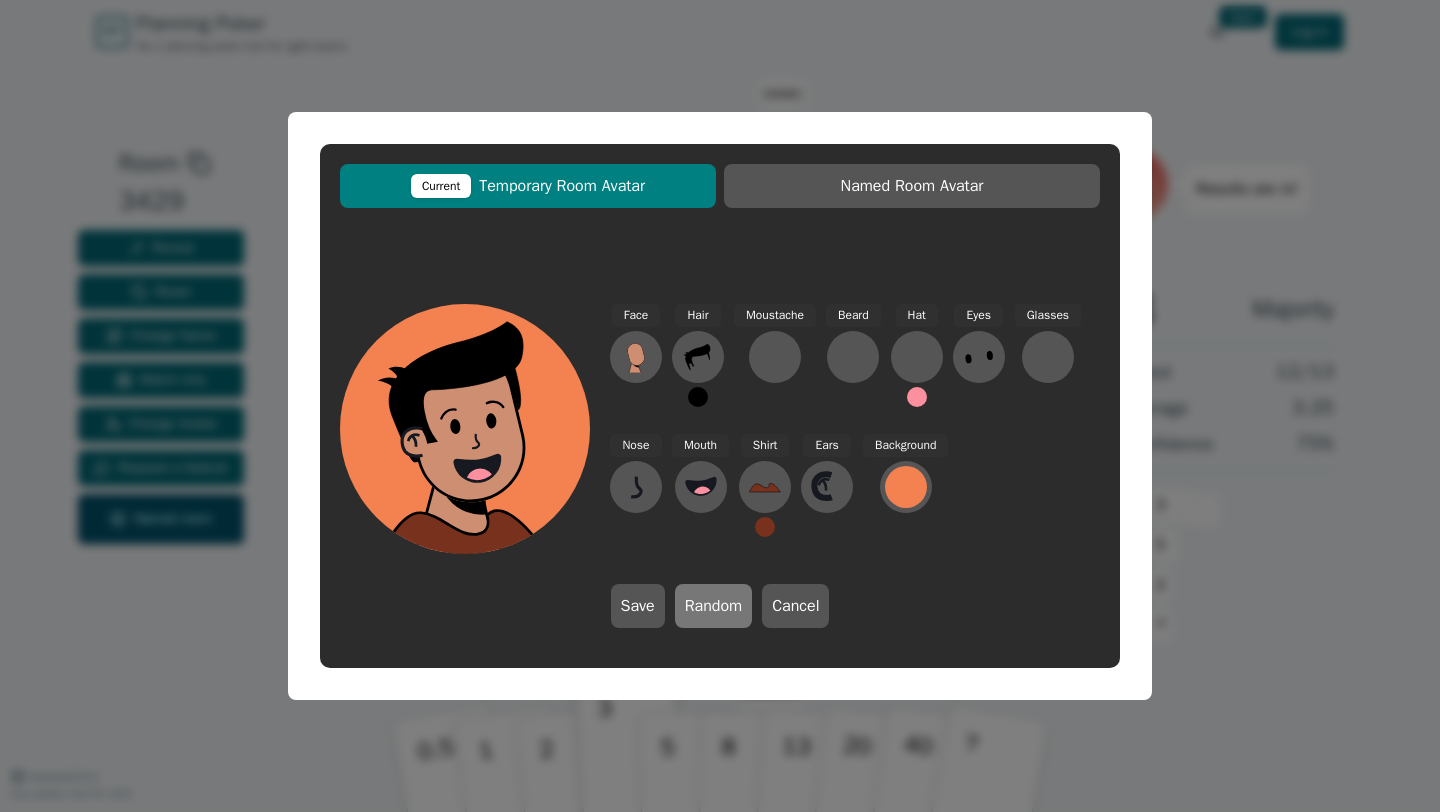 click on "Random" at bounding box center (714, 606) 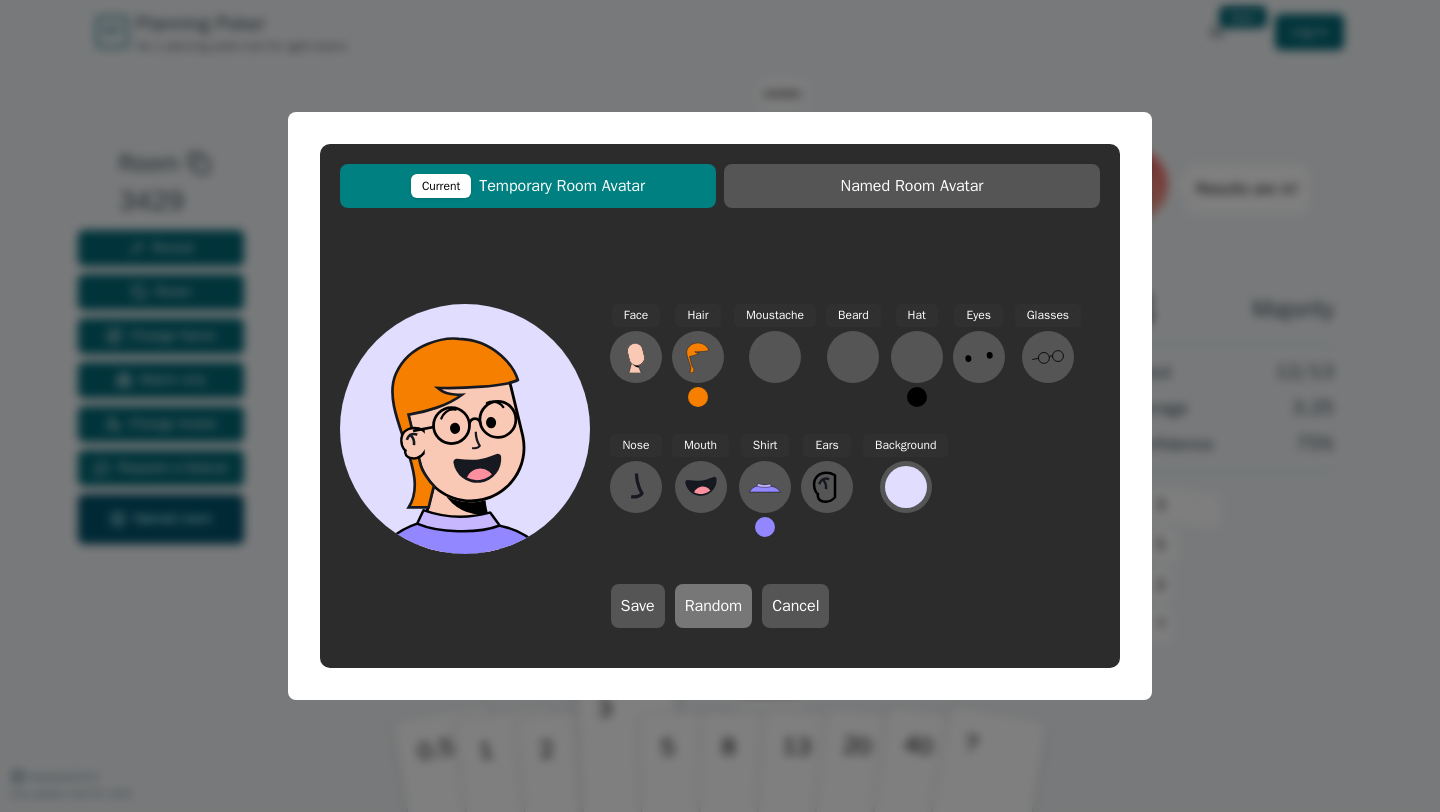 click on "Random" at bounding box center (714, 606) 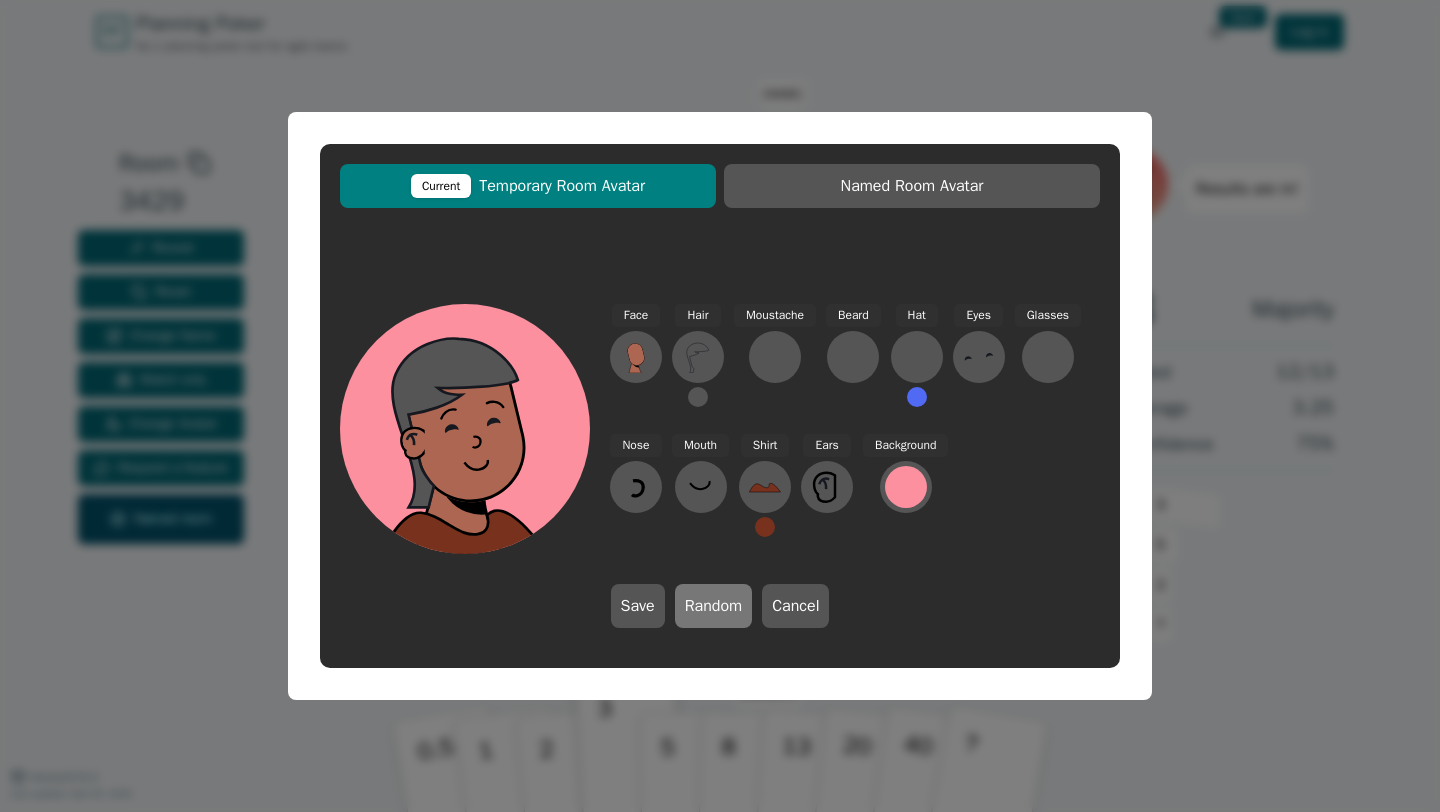 click on "Random" at bounding box center (714, 606) 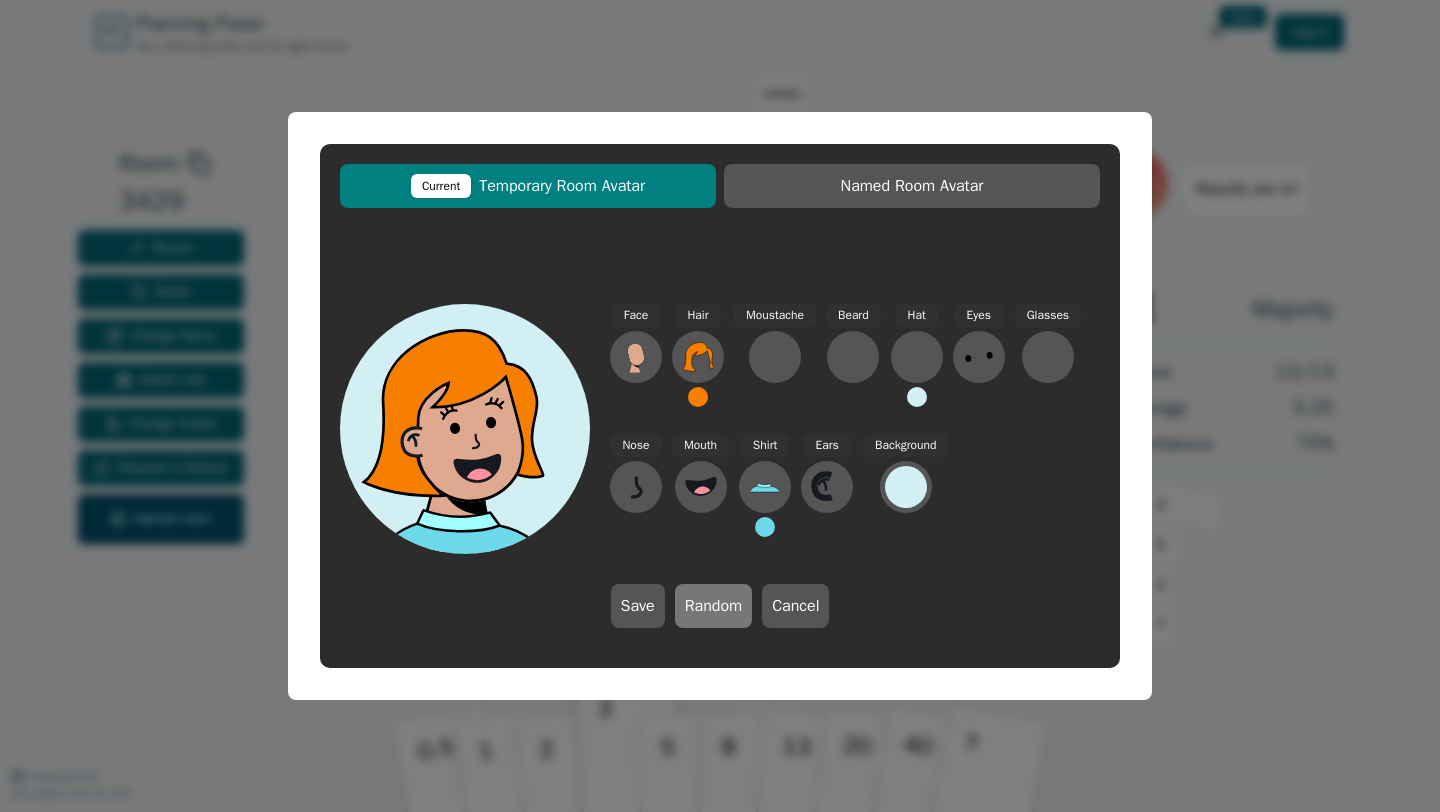 click on "Random" at bounding box center (714, 606) 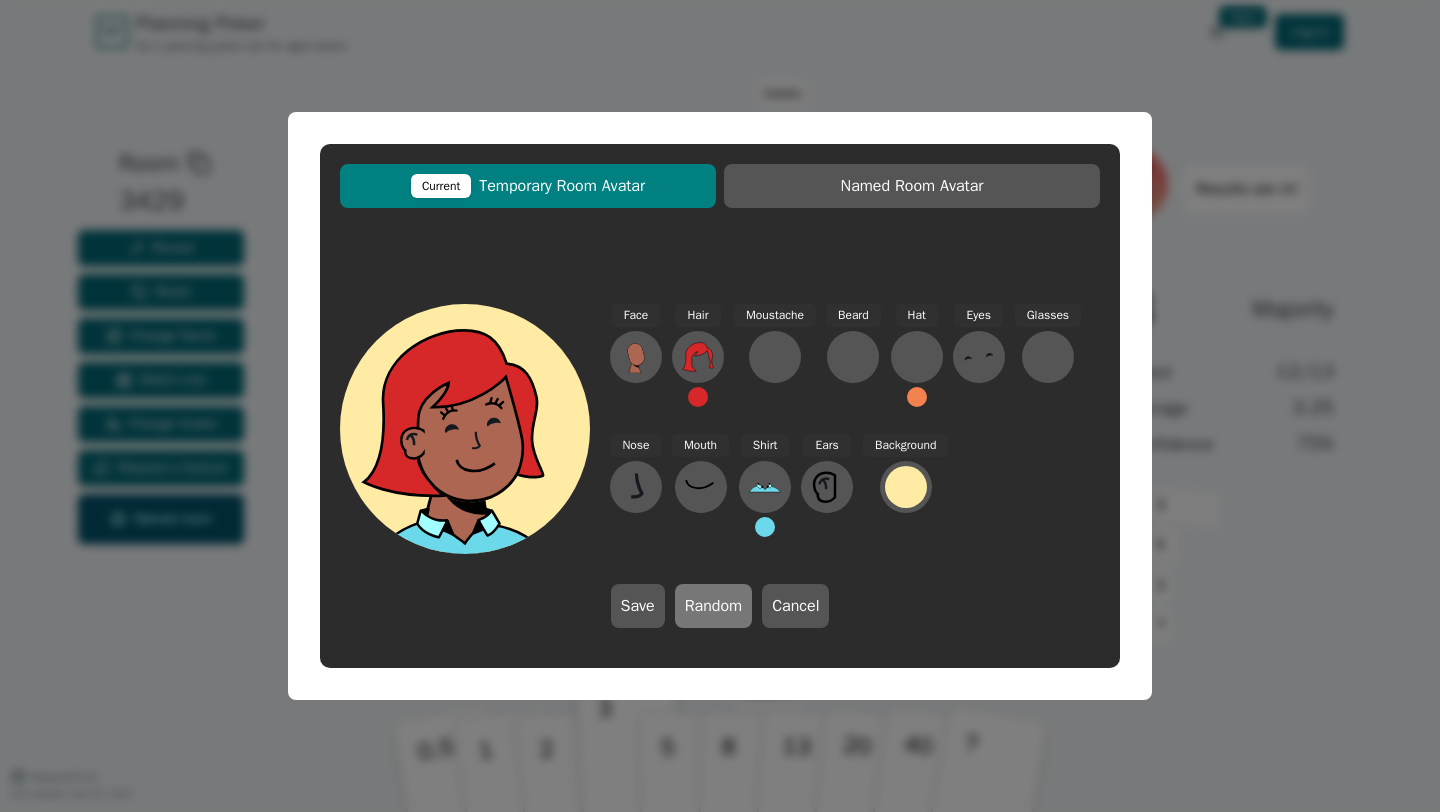 click on "Random" at bounding box center [714, 606] 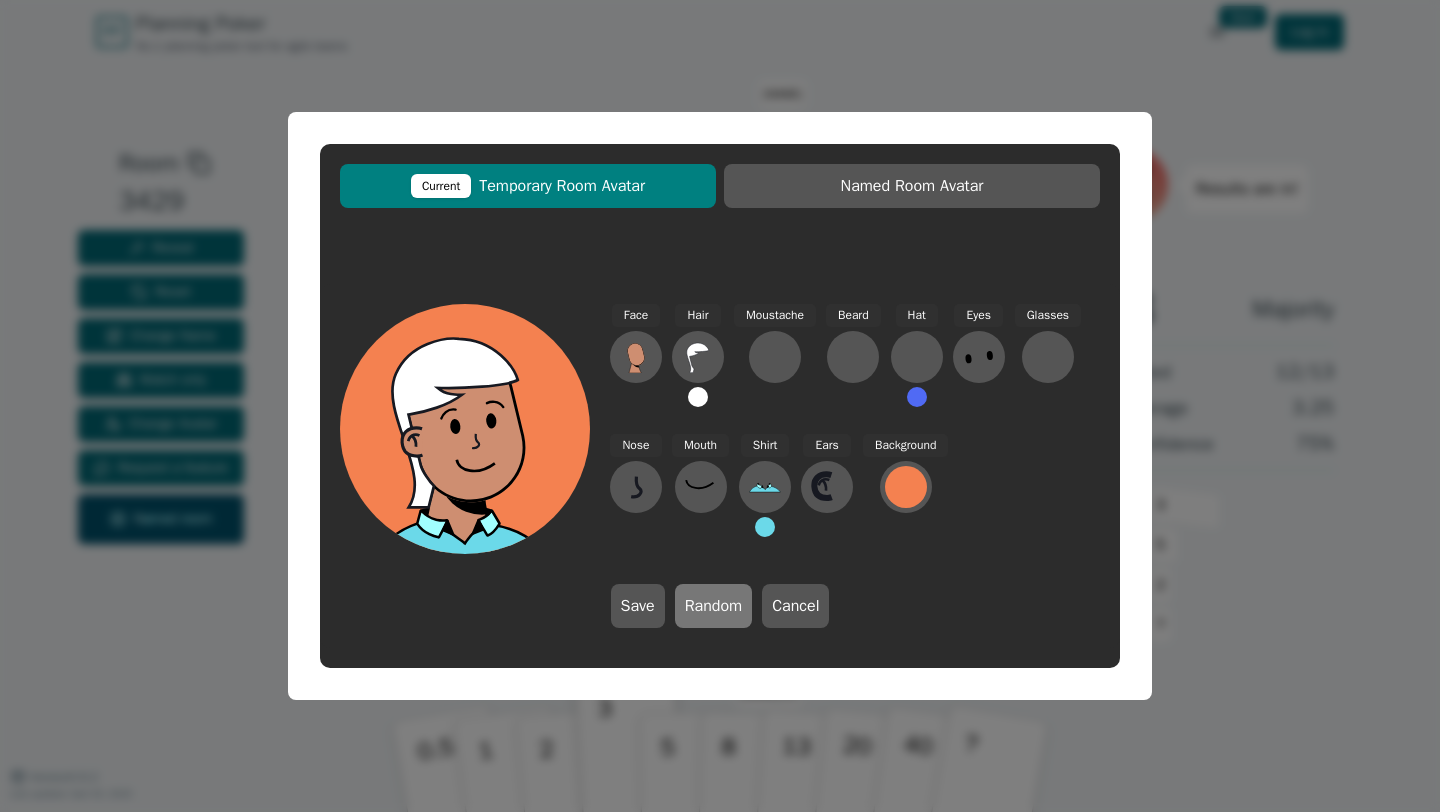 click on "Random" at bounding box center [714, 606] 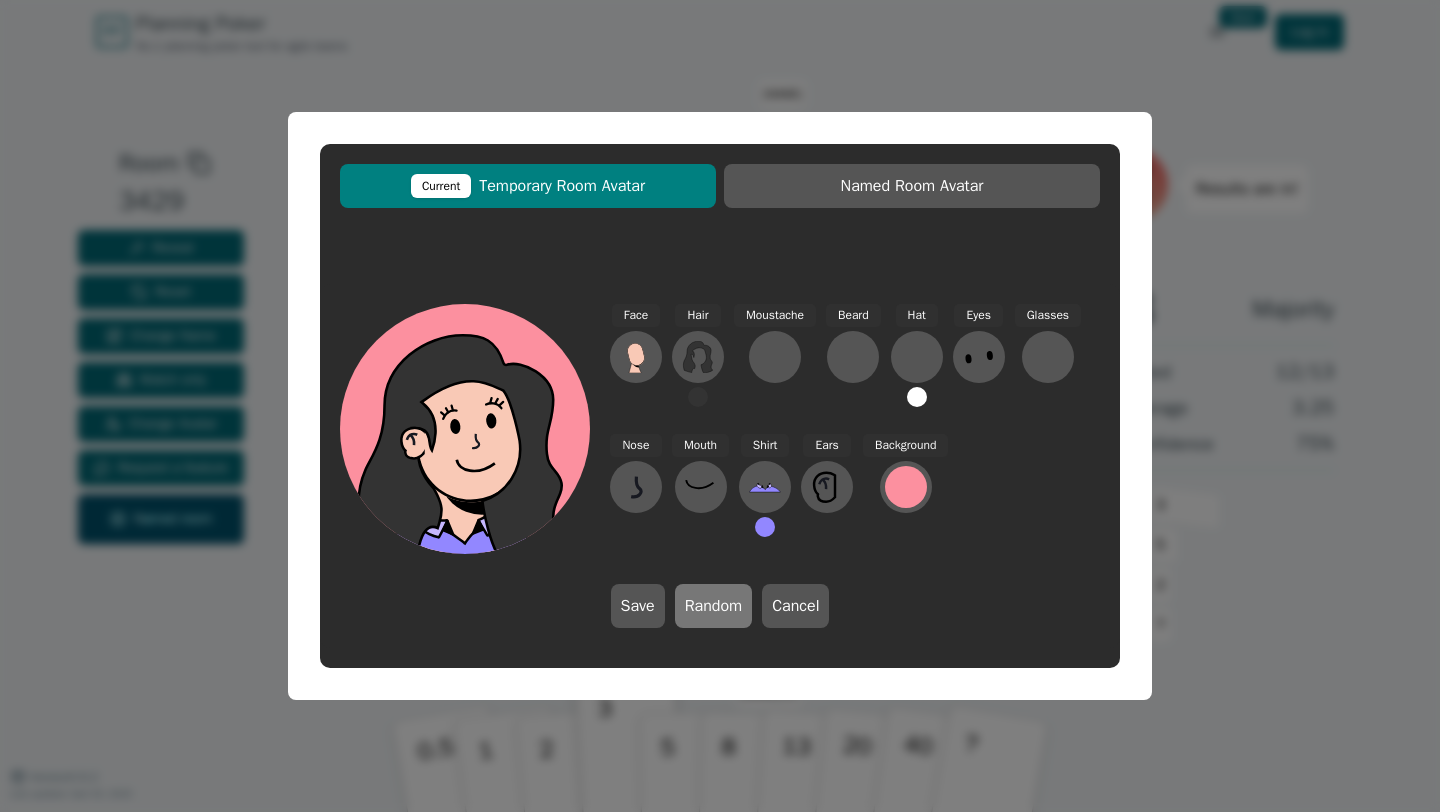 click on "Random" at bounding box center (714, 606) 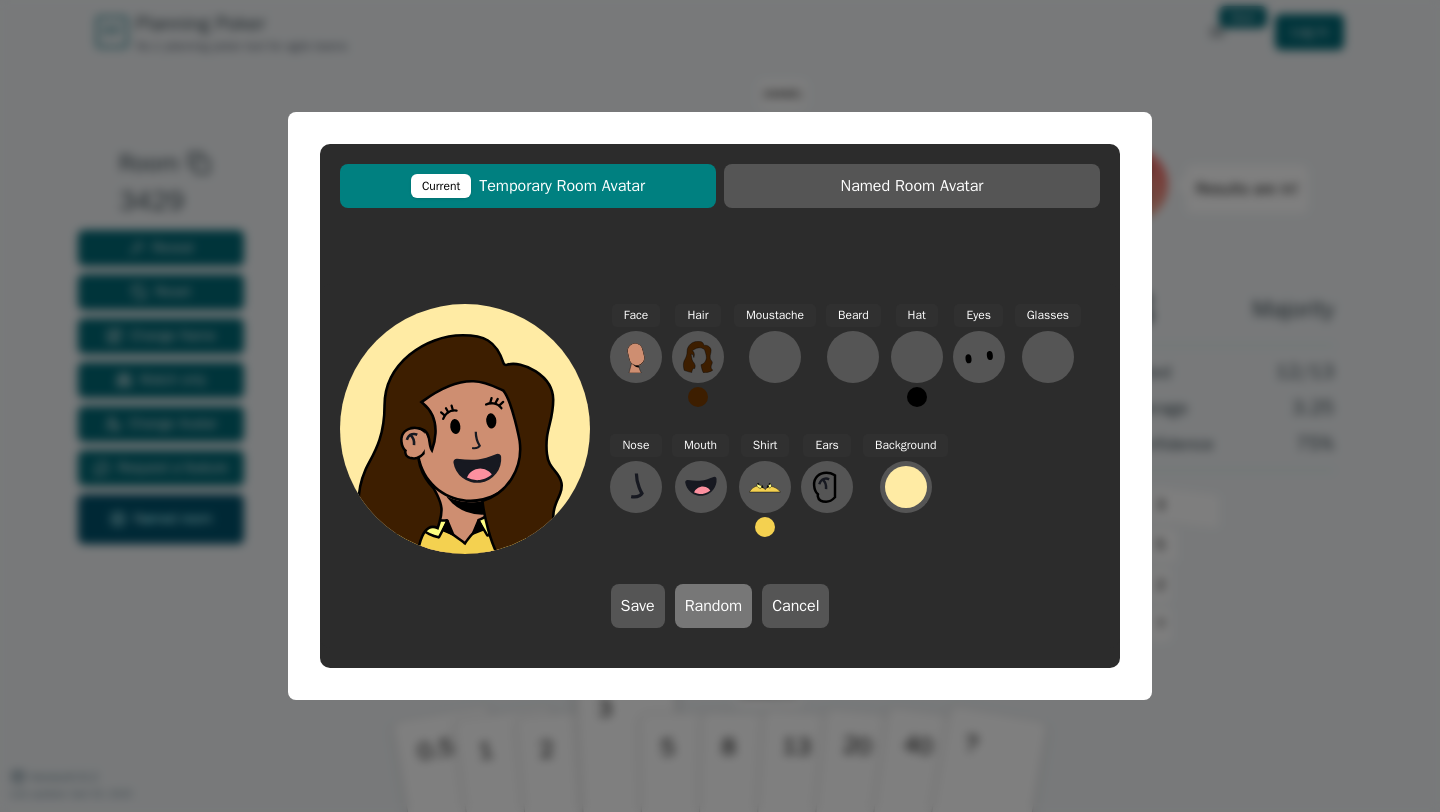 click on "Random" at bounding box center (714, 606) 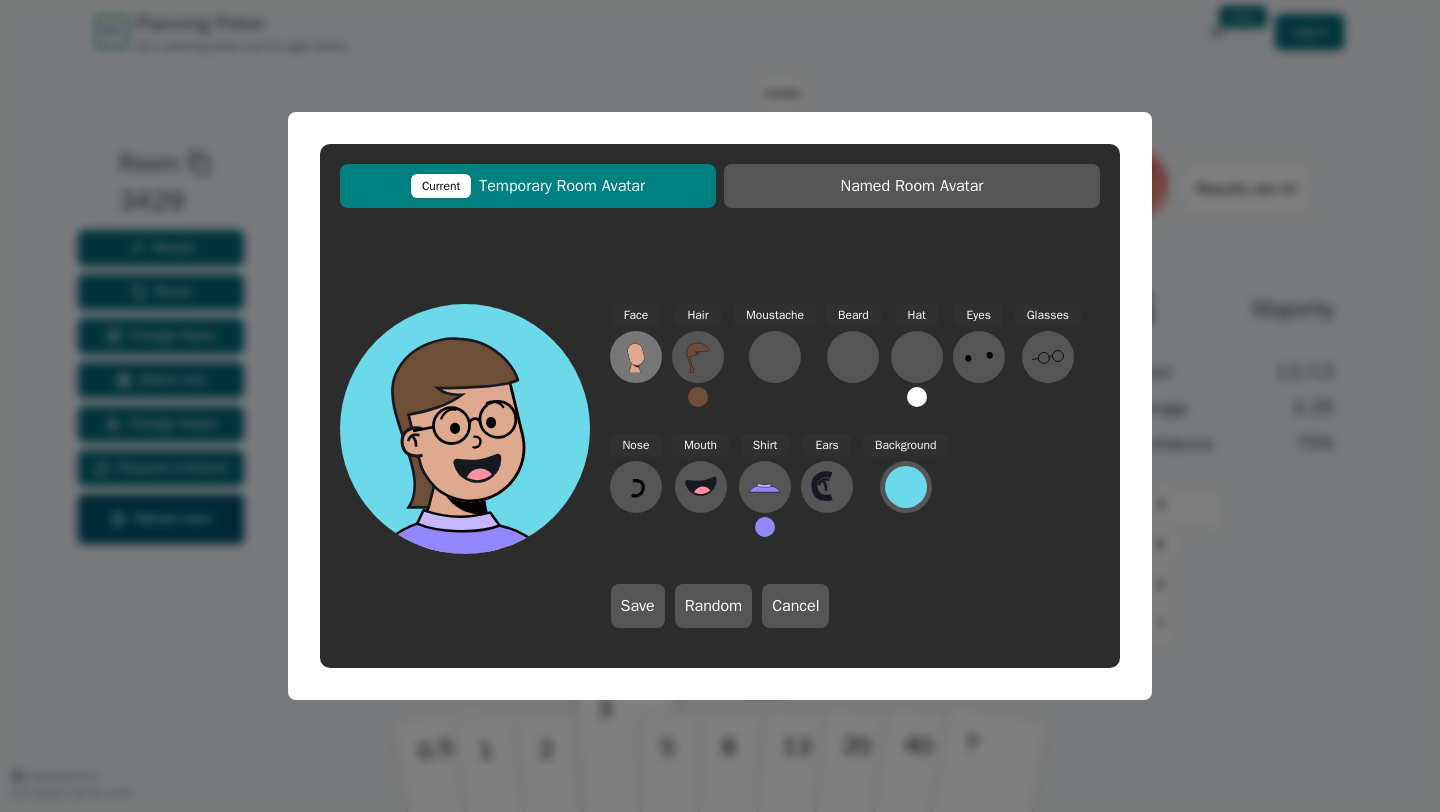 click 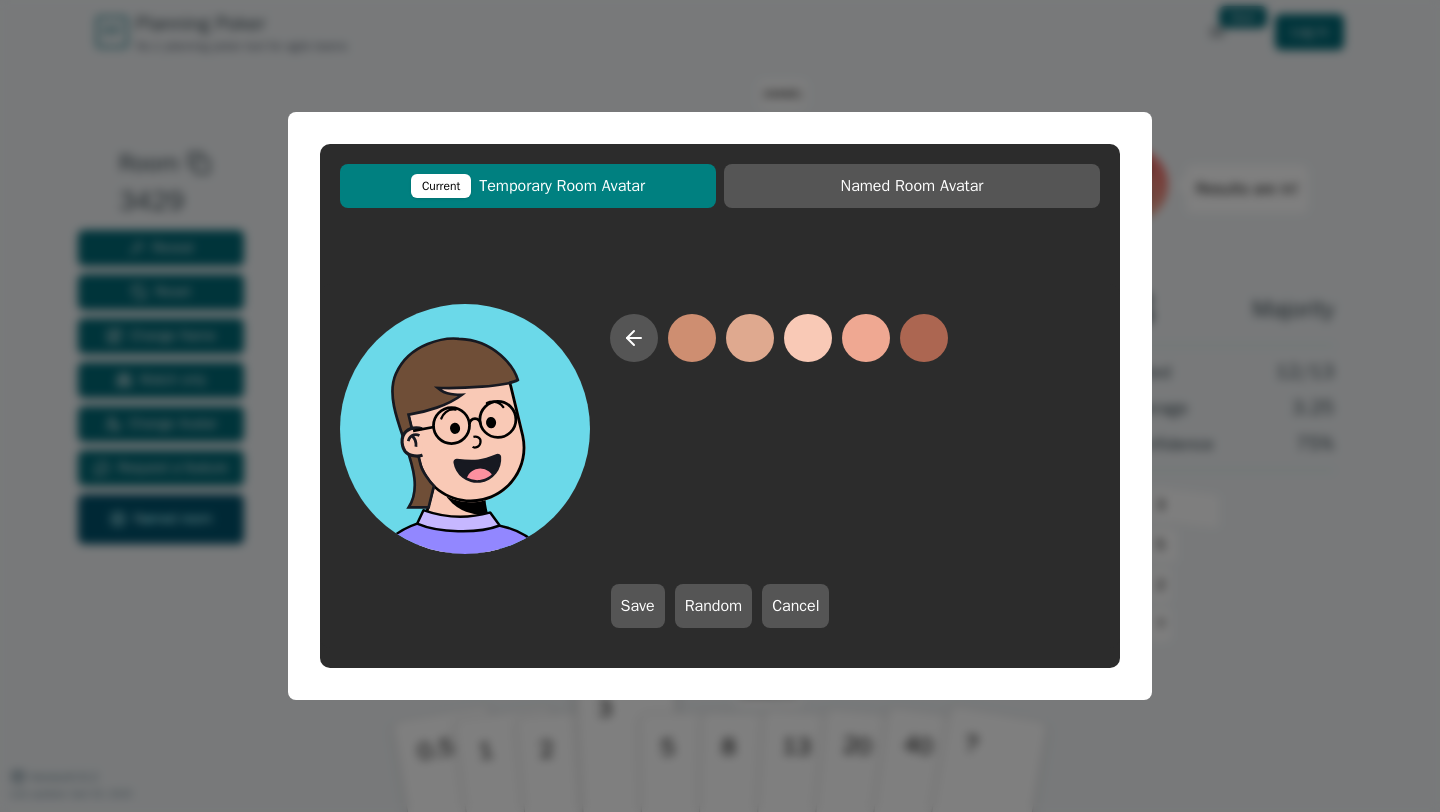click at bounding box center [808, 338] 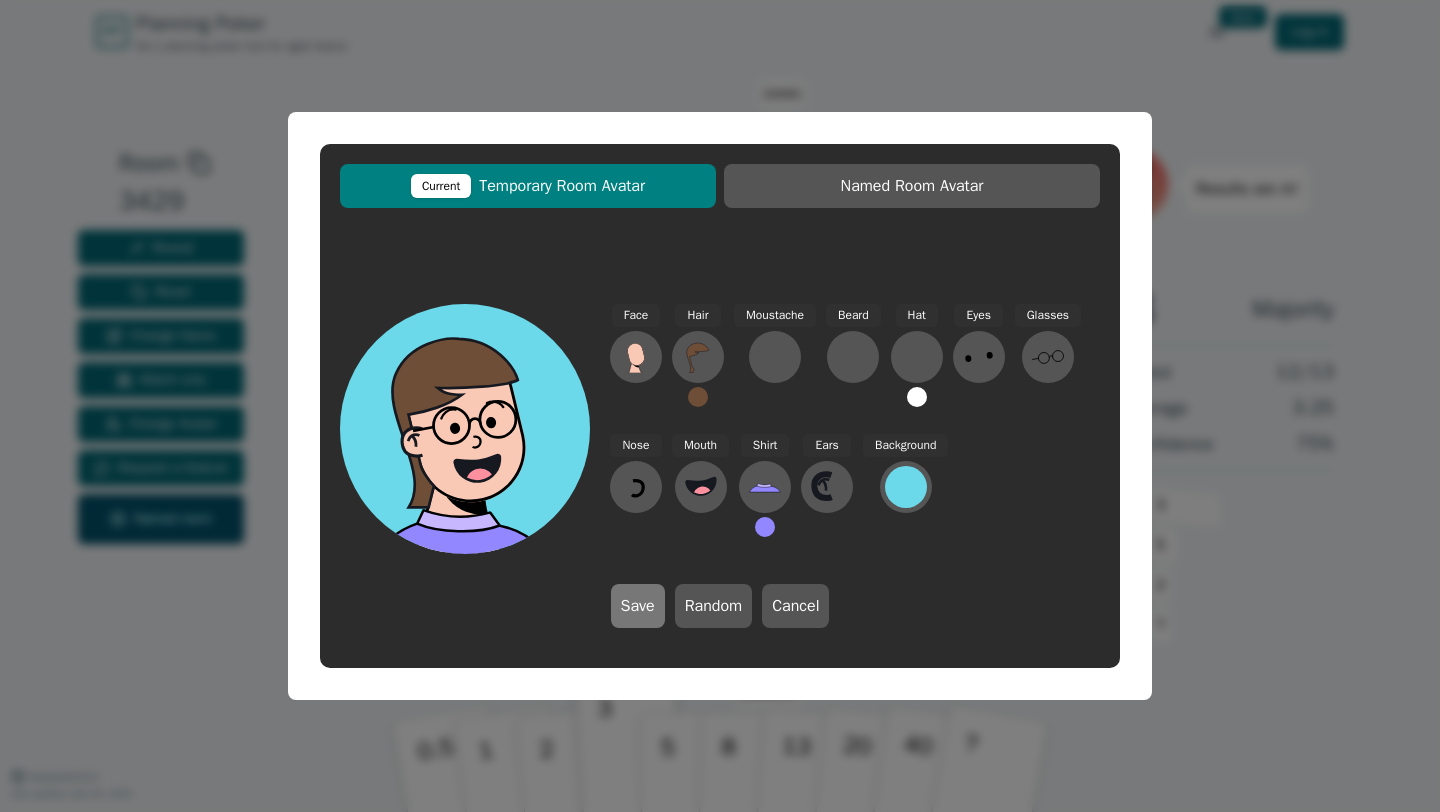 click on "Save" at bounding box center [638, 606] 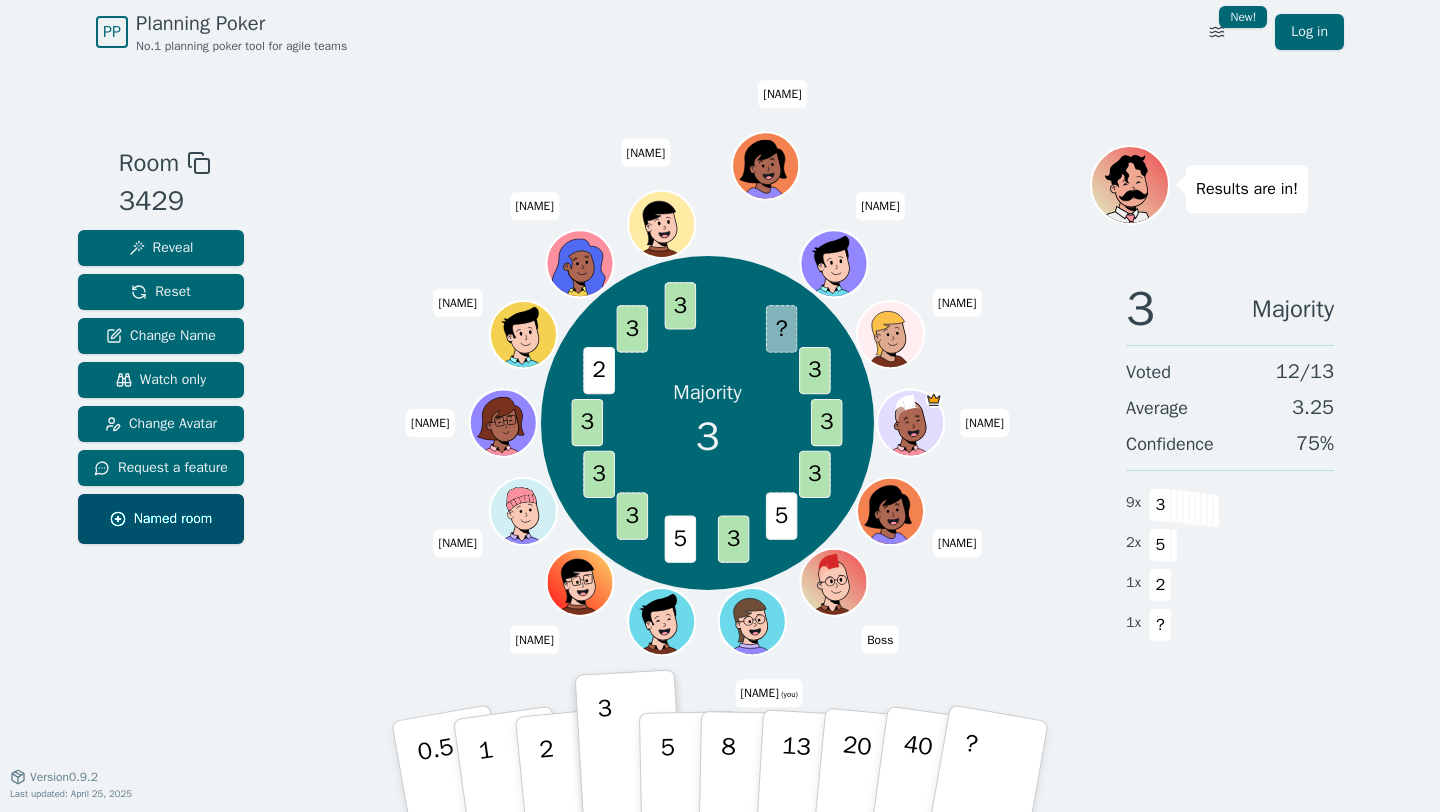 click on "Majority 3 3 3 5 3 5 3 3 3 2 3 3 ? 3 Stamp [NAME] [NAME] [NAME]   (you) [NAME] [NAME] [NAME] [NAME] [NAME] [NAME] [NAME] [NAME] [NAME] [NAME] [NAME] [NAME] [NAME] [NAME]" at bounding box center [707, 423] 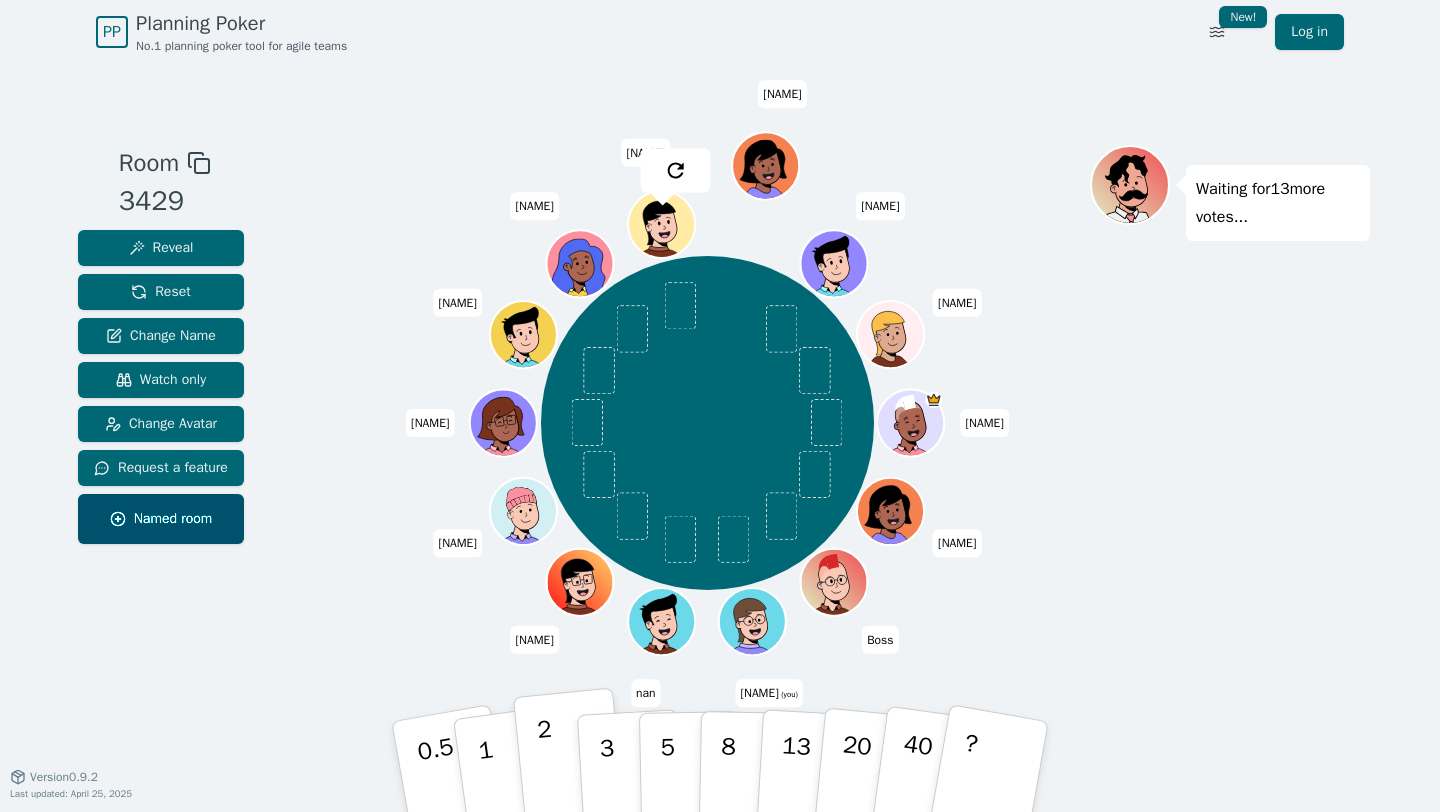 click on "2" at bounding box center (570, 767) 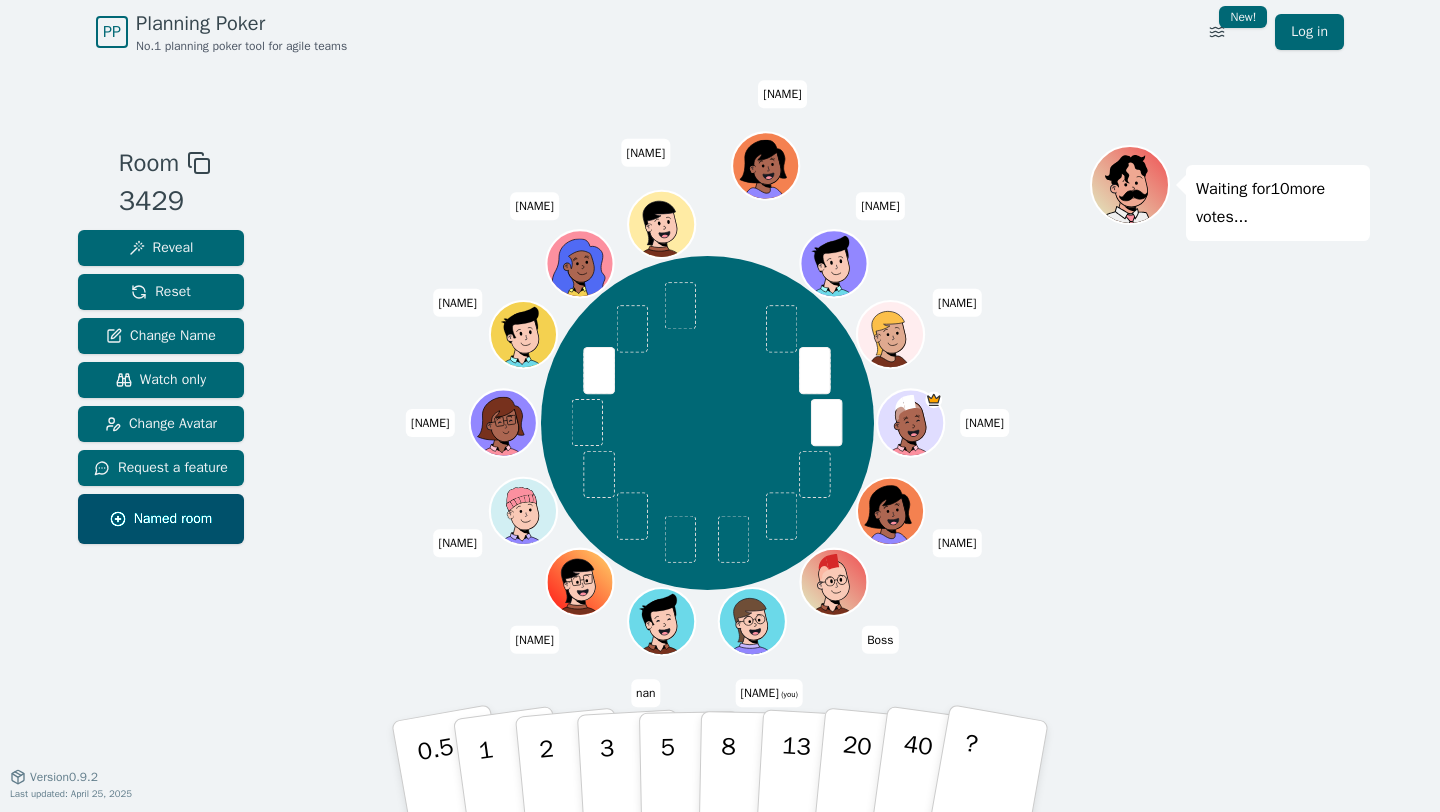 click on "Stamp [NAME] [NAME] [NAME]   (you) [NAME] [NAME] [NAME] [NAME] [NAME] [NAME] [NAME] [NAME] [NAME] [NAME] [NAME] [NAME] [NAME] [NAME]" at bounding box center [707, 420] 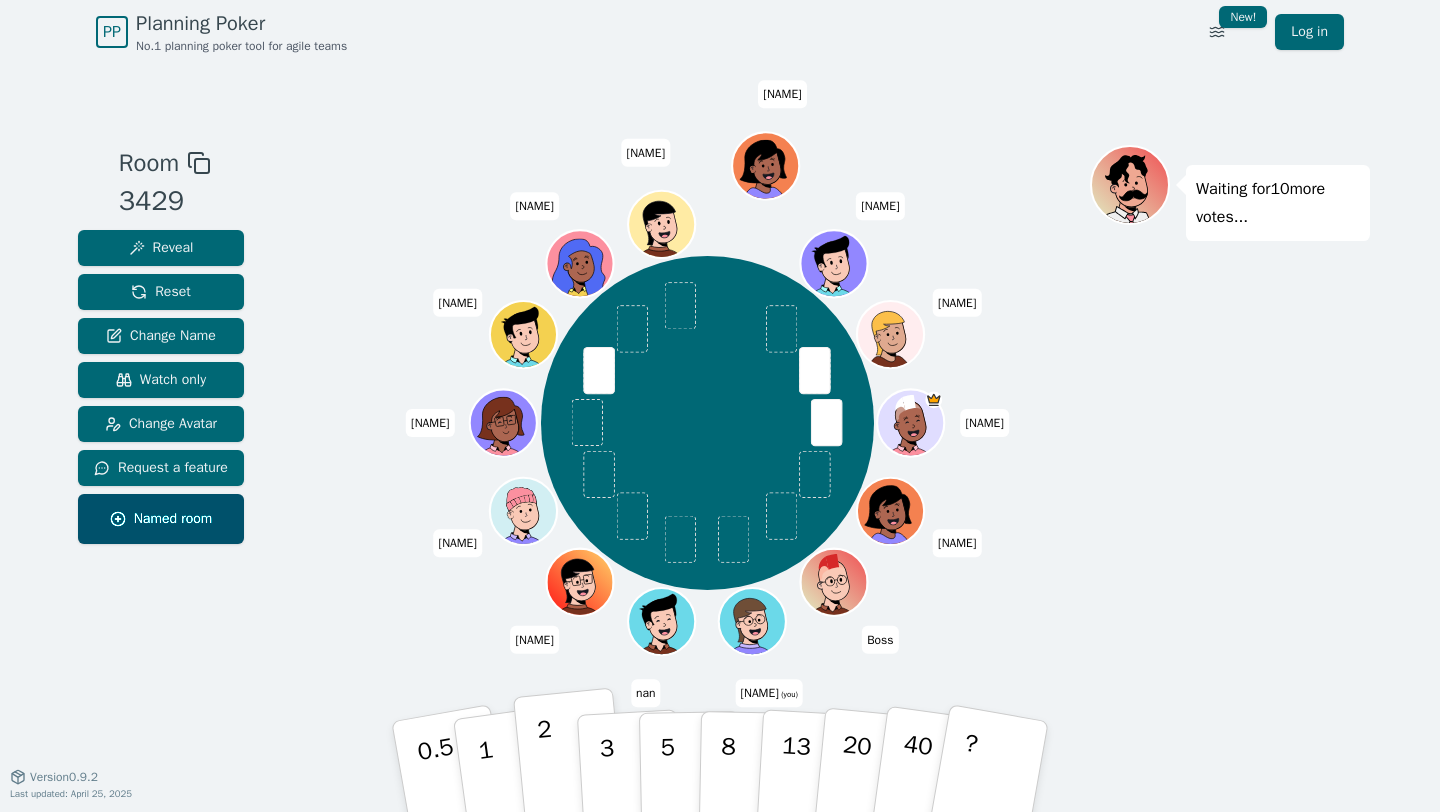 click on "2" at bounding box center (570, 767) 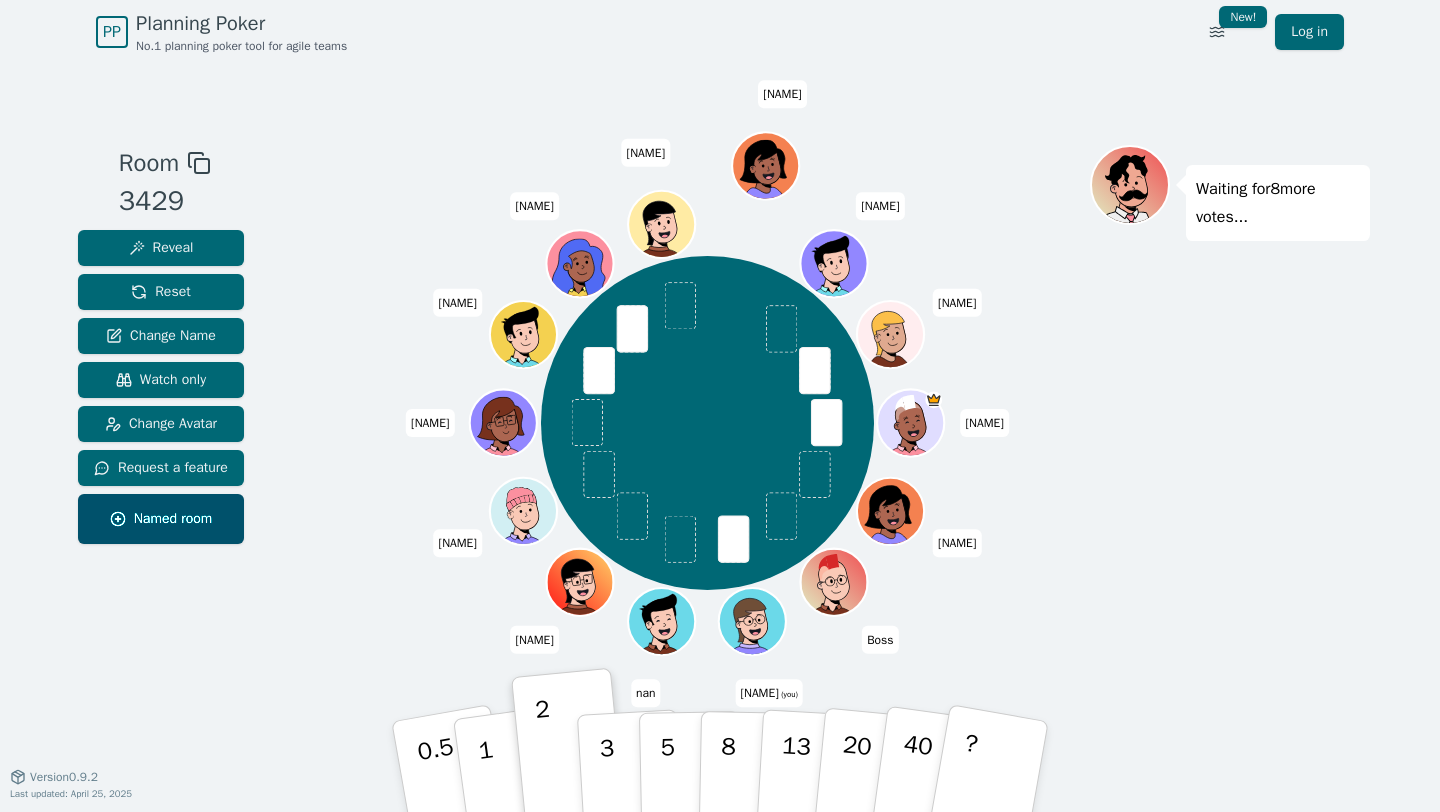click on "Stamp [NAME] [NAME] [NAME]   (you) [NAME] [NAME] [NAME] [NAME] [NAME] [NAME] [NAME] [NAME] [NAME] [NAME] [NAME] [NAME] [NAME] [NAME]" at bounding box center [707, 423] 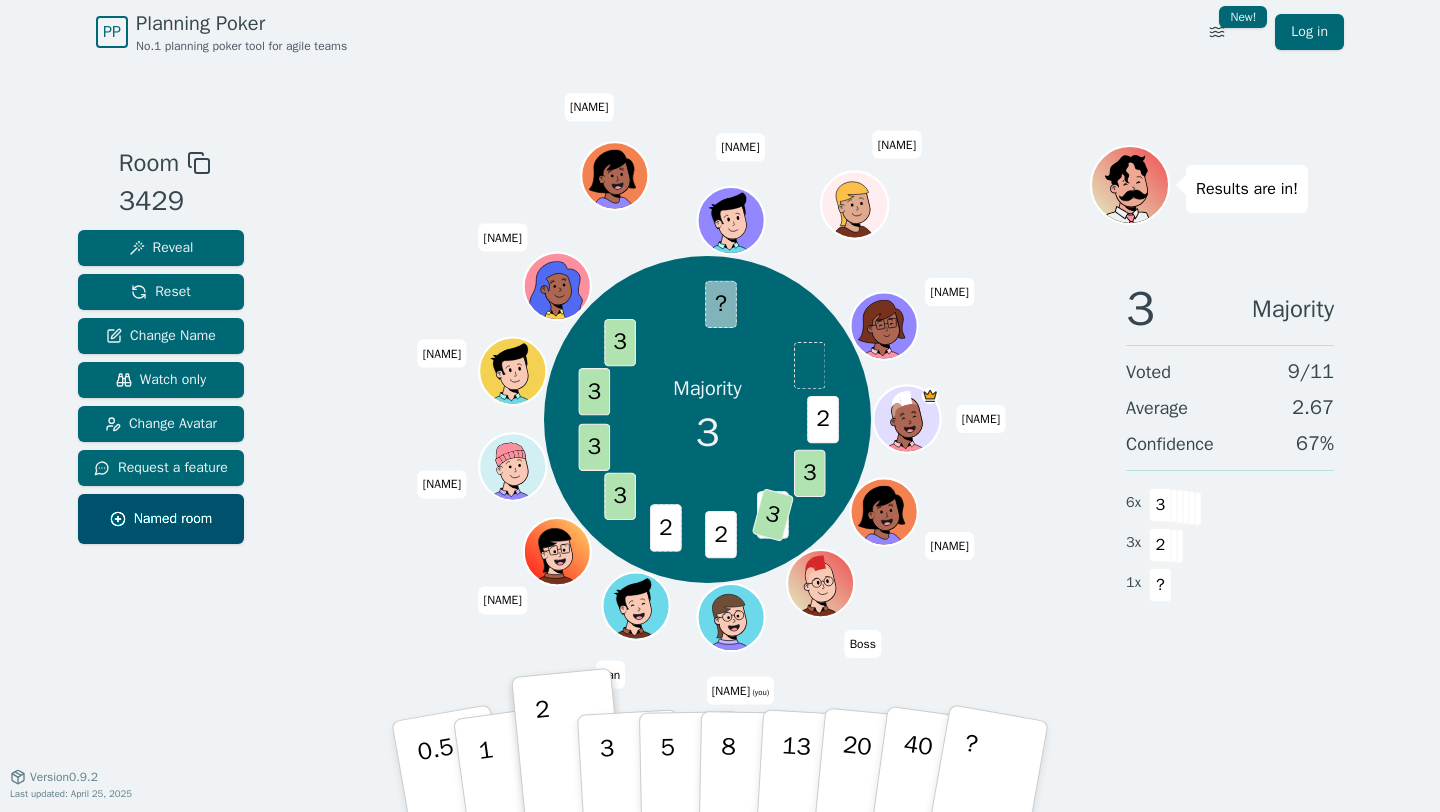 click on "Majority 3 2 3 5 3 2 2 3 3 3 3 ? Stamp [NAME] [NAME] [NAME]   (you) [NAME] [NAME] [NAME] [NAME] [NAME] [NAME] [NAME] [NAME] [NAME] [NAME] [NAME]" at bounding box center (707, 419) 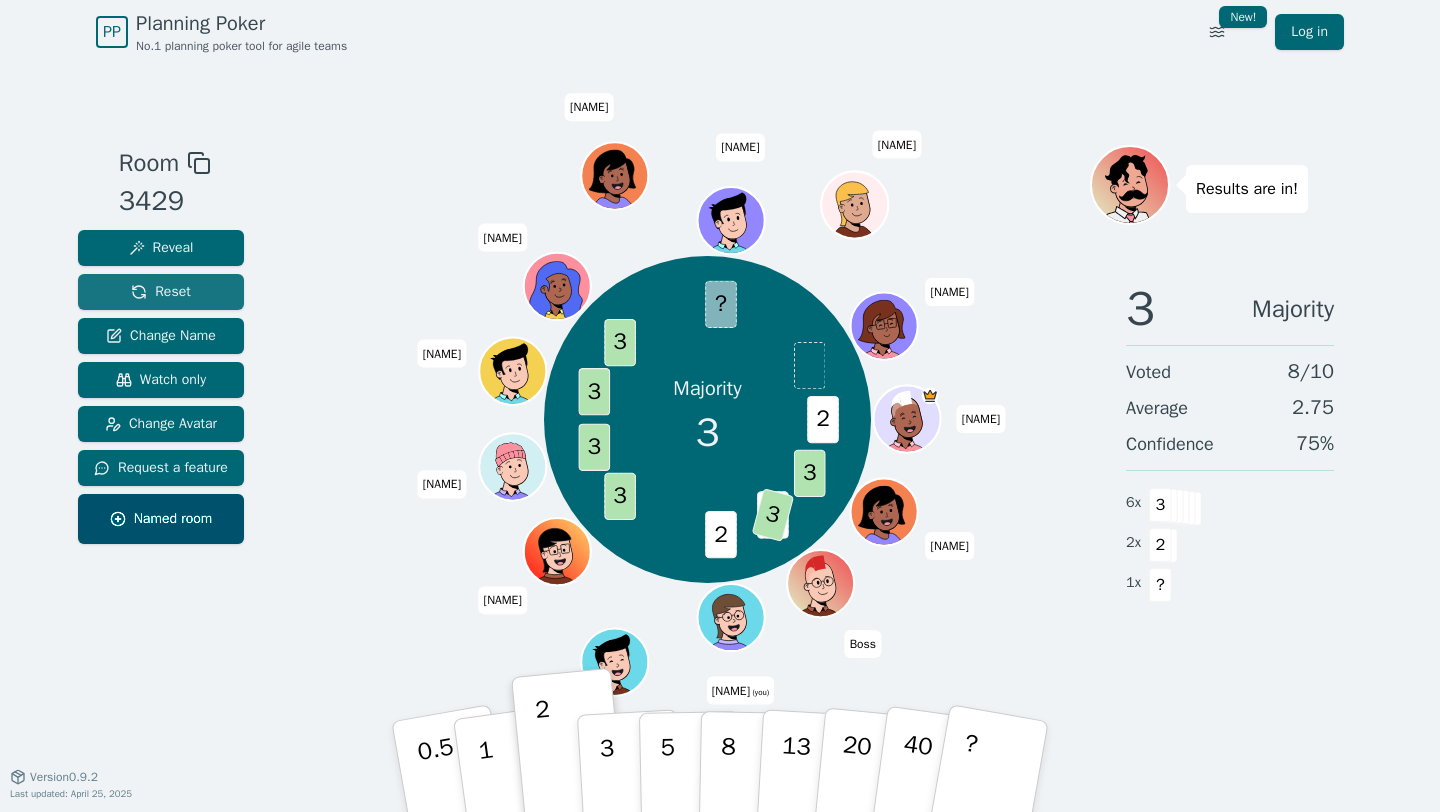 click on "Reset" at bounding box center [161, 292] 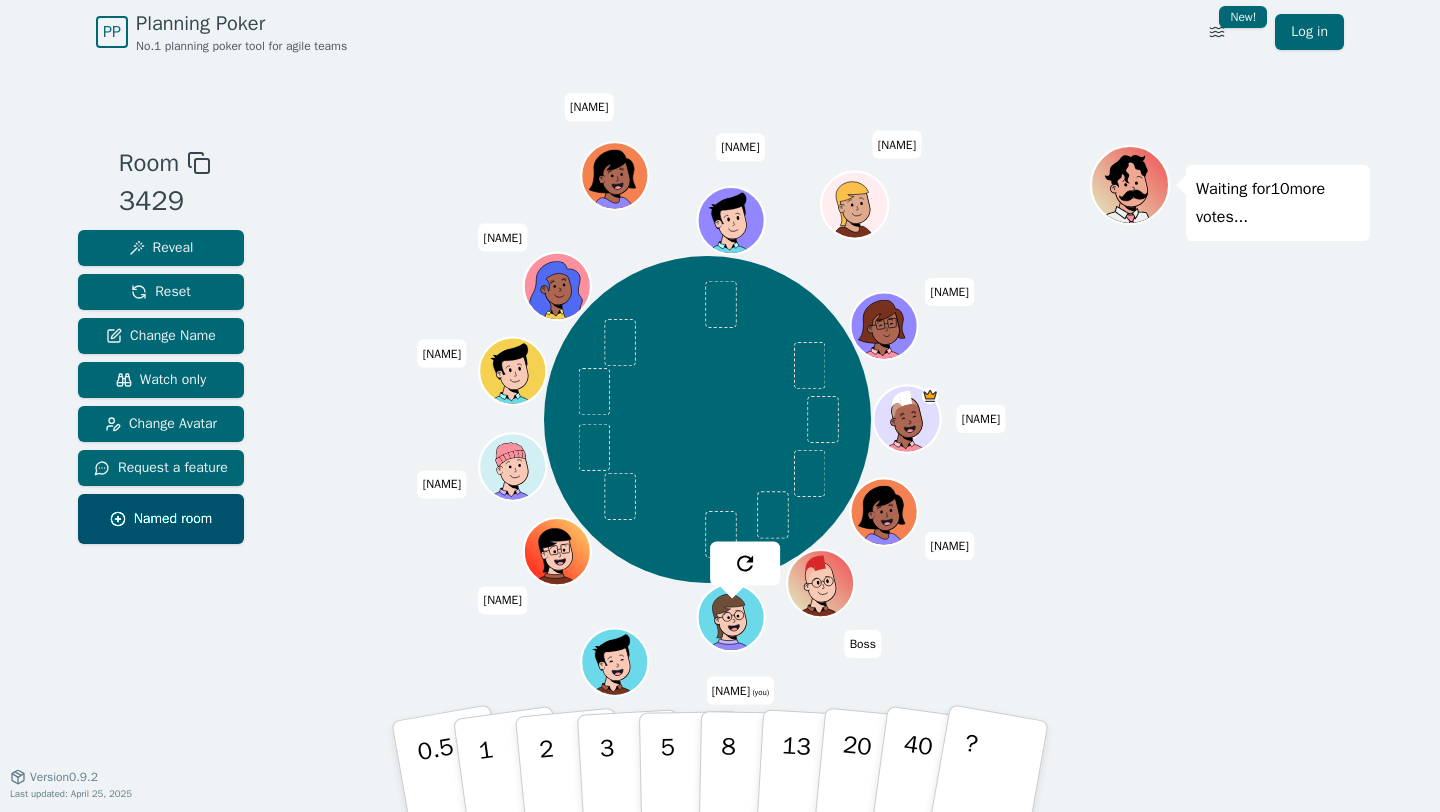 click on "Stamp [NAME] [NAME] [NAME]   (you) [NAME] [NAME] [NAME] [NAME] [NAME] [NAME] [NAME] [NAME] [NAME] [NAME] [NAME] [NAME]" at bounding box center [707, 419] 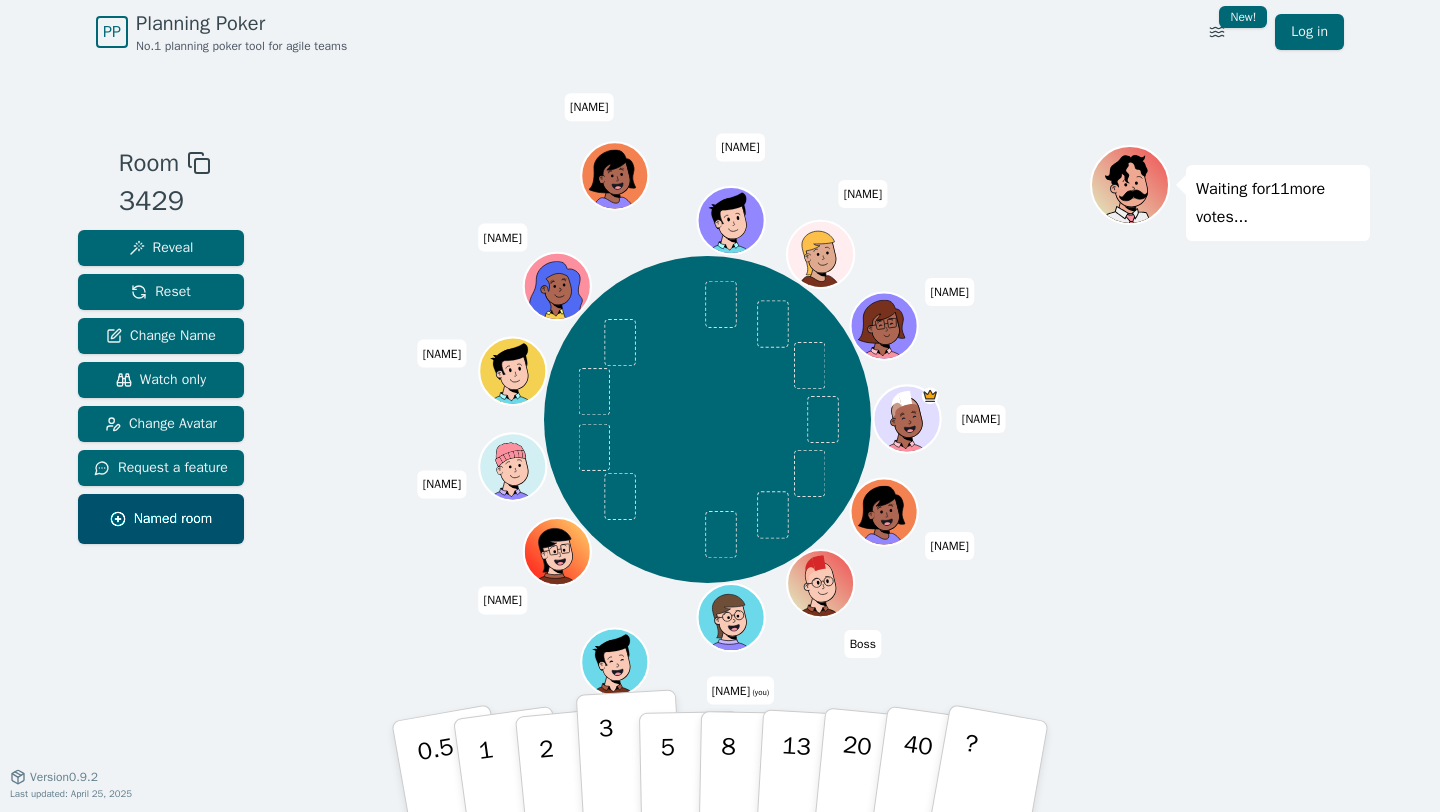 click on "3" at bounding box center (630, 767) 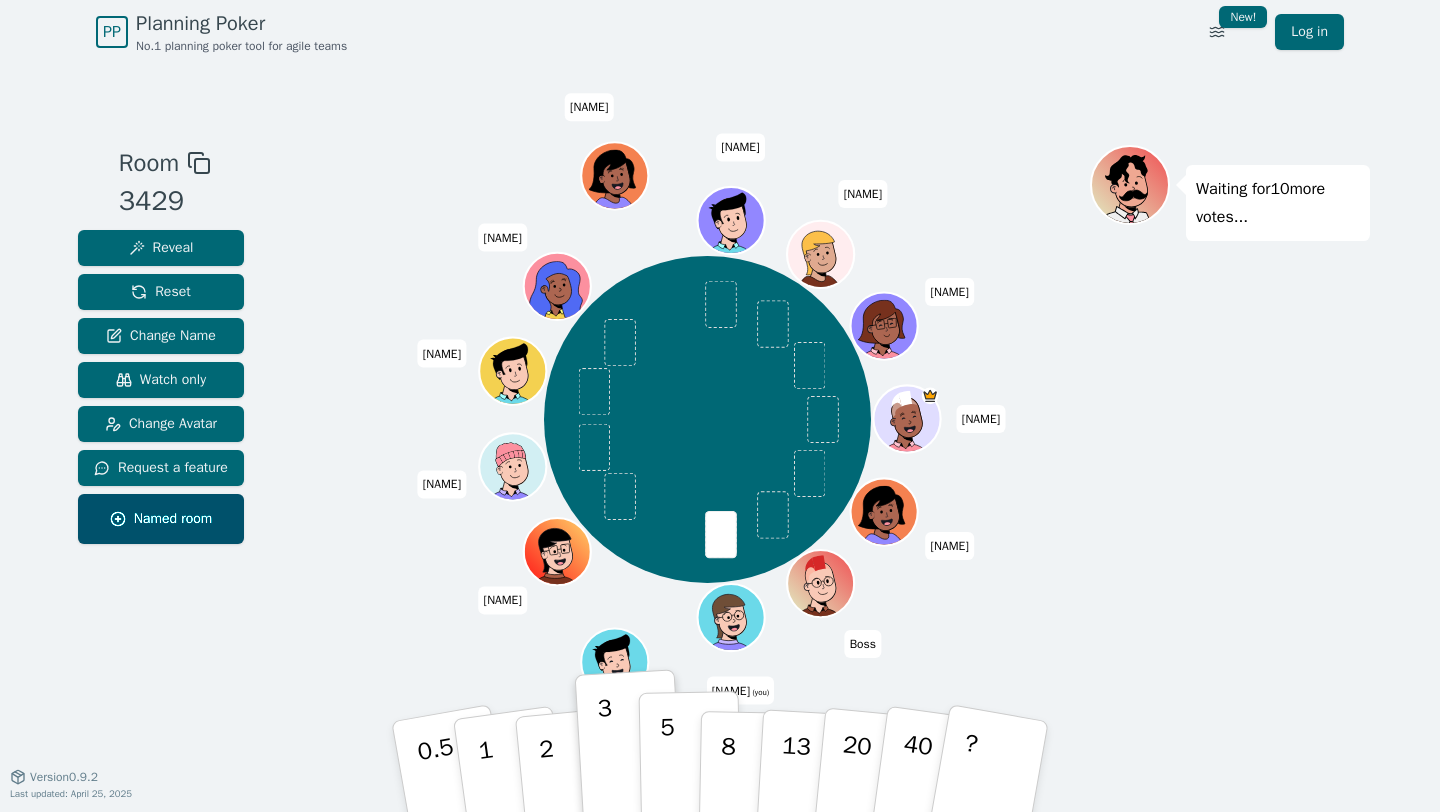 click on "5" at bounding box center [690, 767] 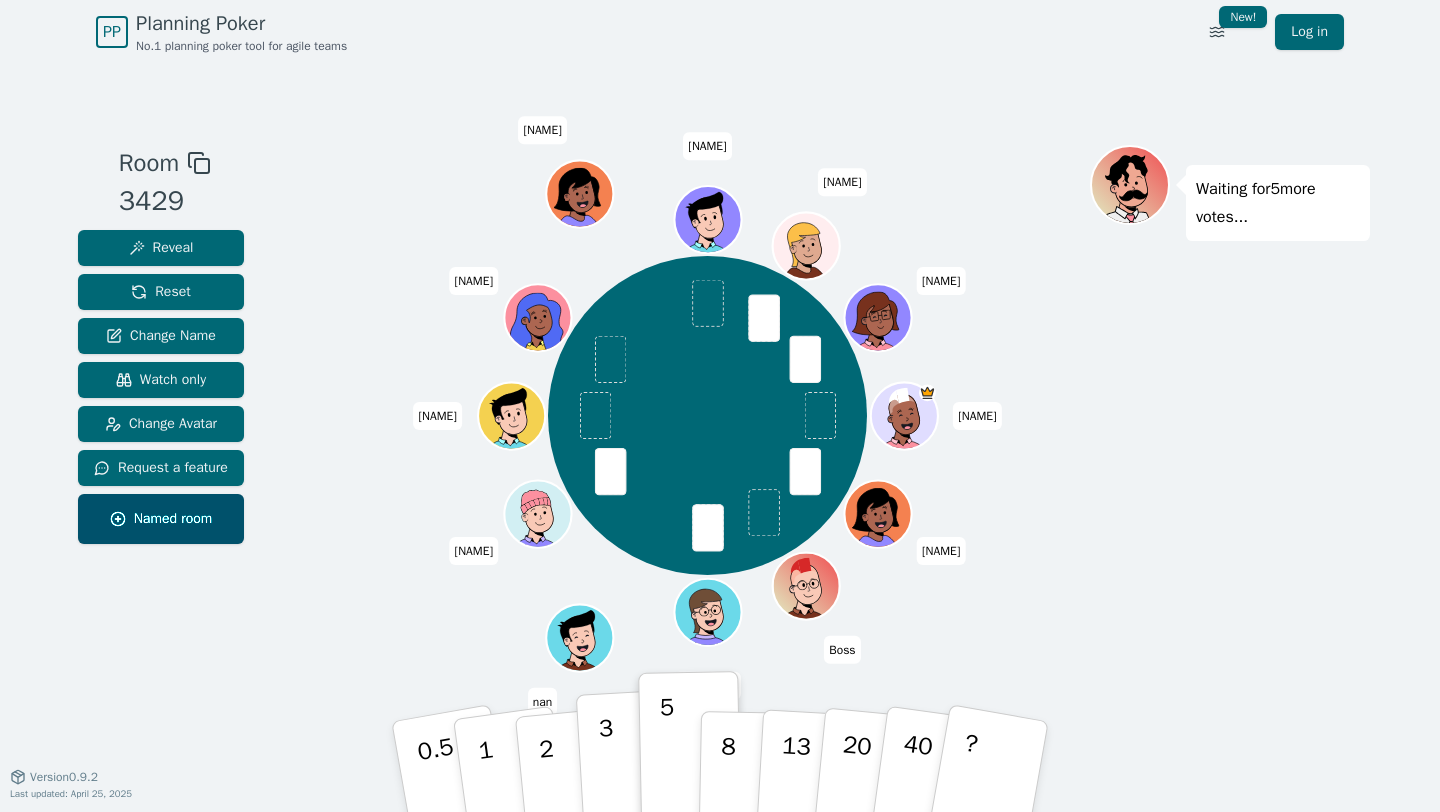 click on "3" at bounding box center [630, 767] 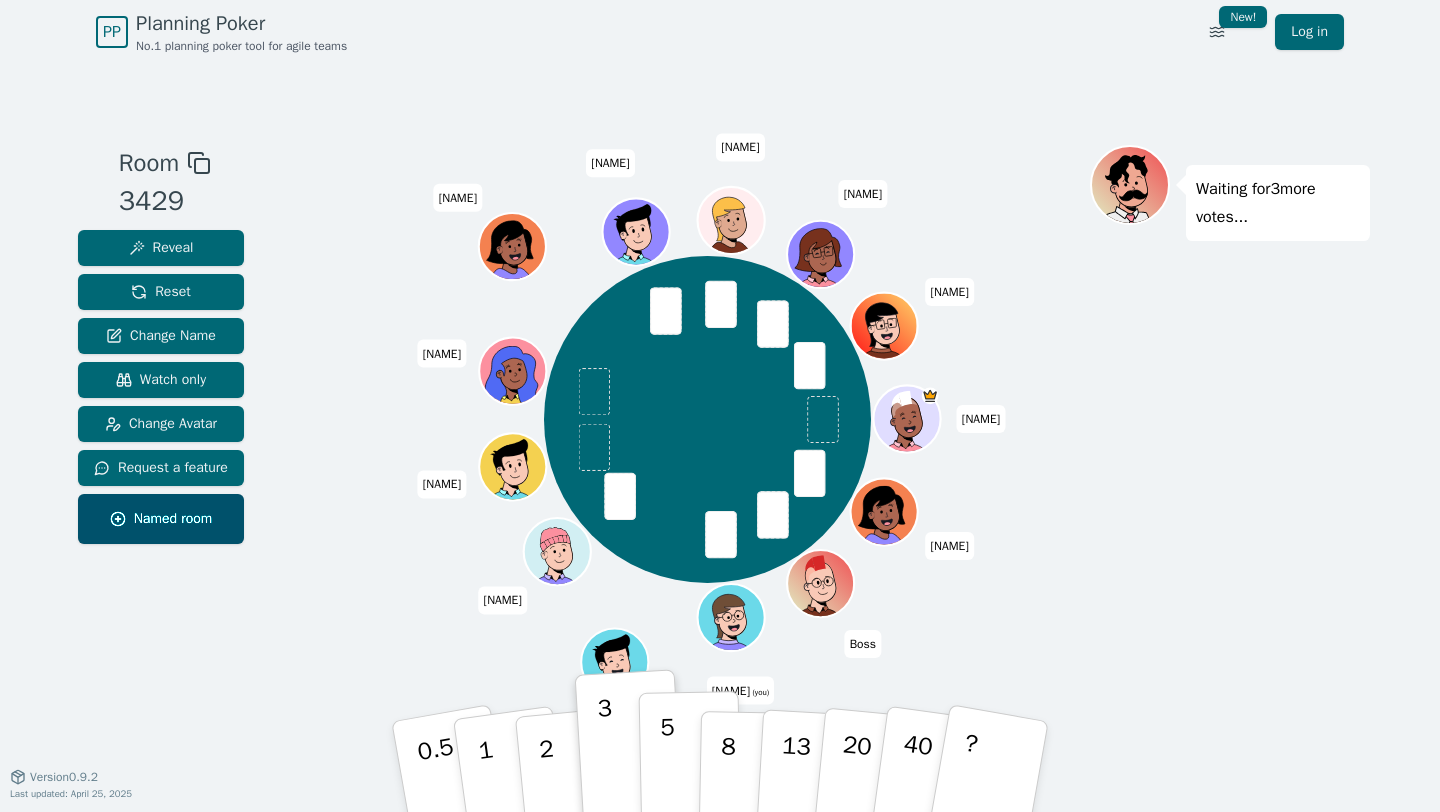 click on "5" at bounding box center (690, 767) 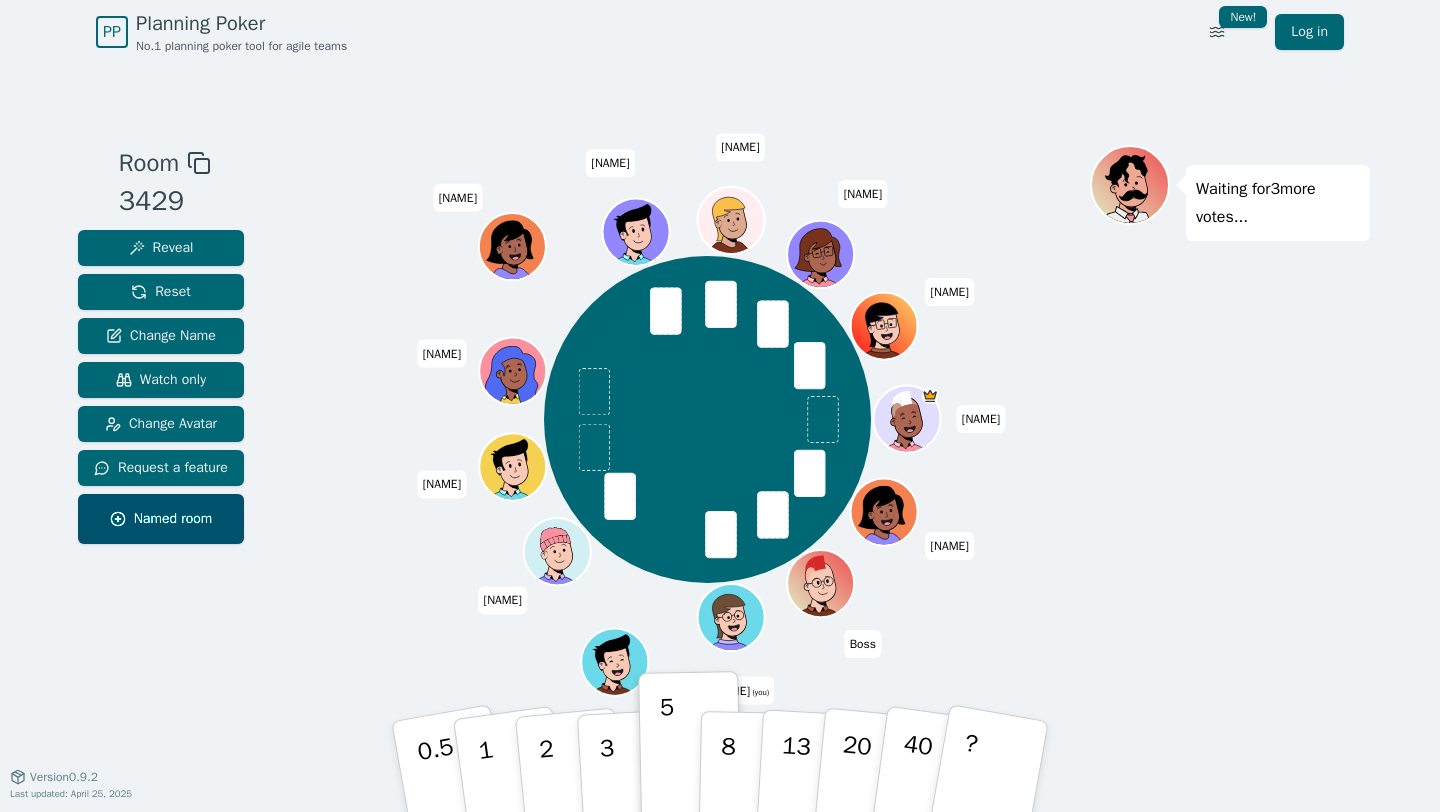click on "Stamp [NAME] [NAME] [NAME]   (you) [NAME] [NAME] [NAME] [NAME] [NAME] [NAME] [NAME] [NAME] [NAME] [NAME] [NAME] [NAME]" at bounding box center [707, 419] 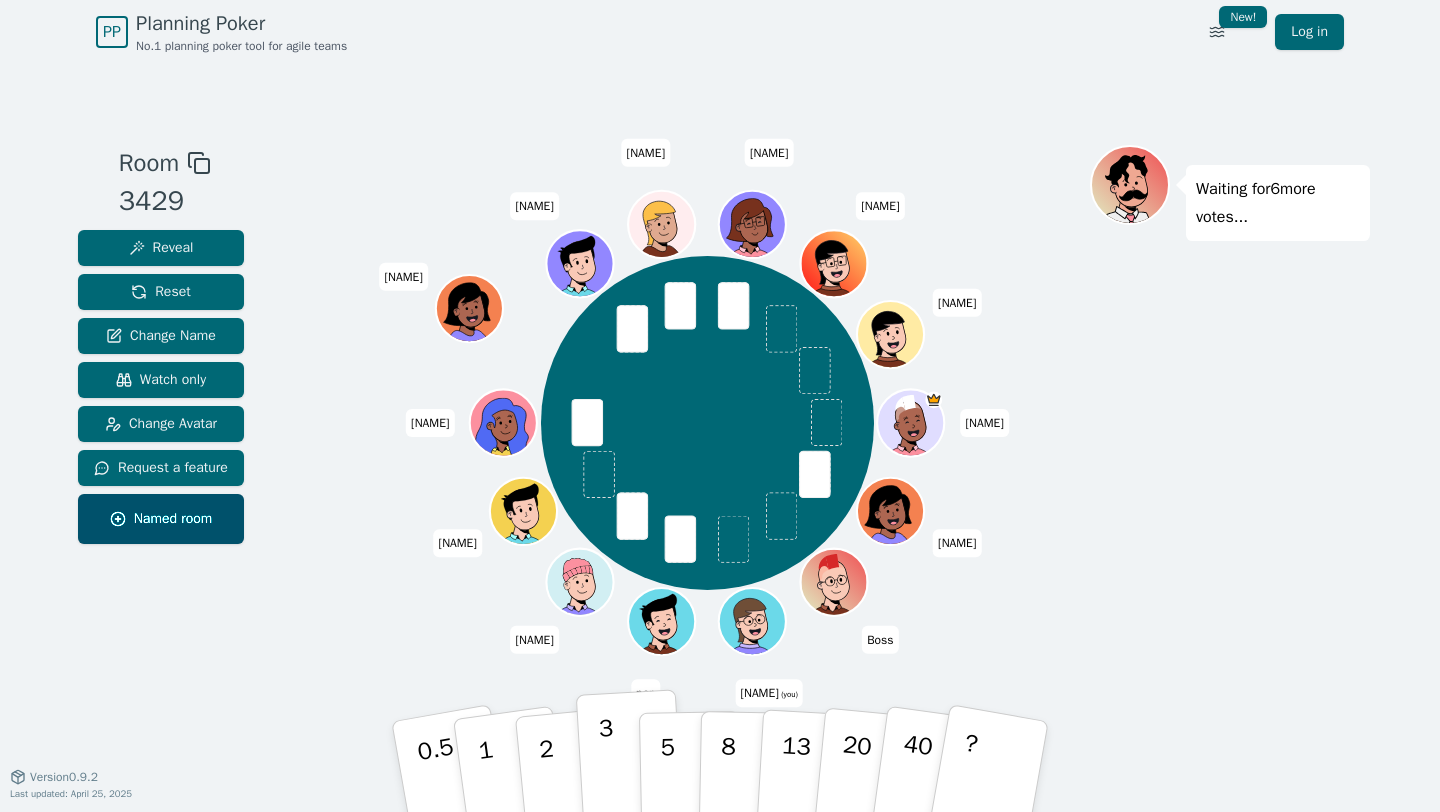 click on "3" at bounding box center [608, 768] 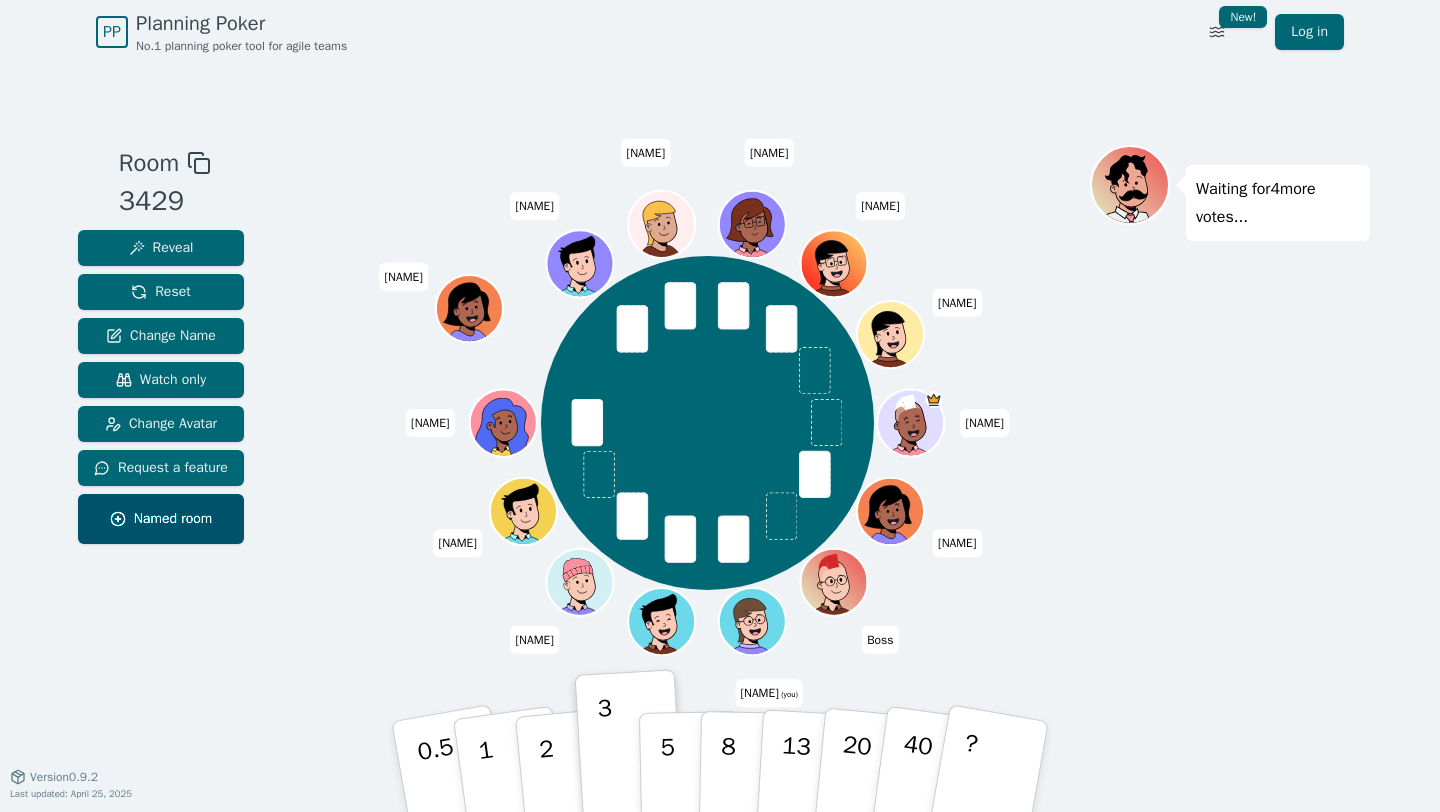 click on "Stamp [NAME] [NAME] [NAME]   (you) [NAME] [NAME] [NAME] [NAME] [NAME] [NAME] [NAME] [NAME] [NAME] [NAME]" at bounding box center (707, 423) 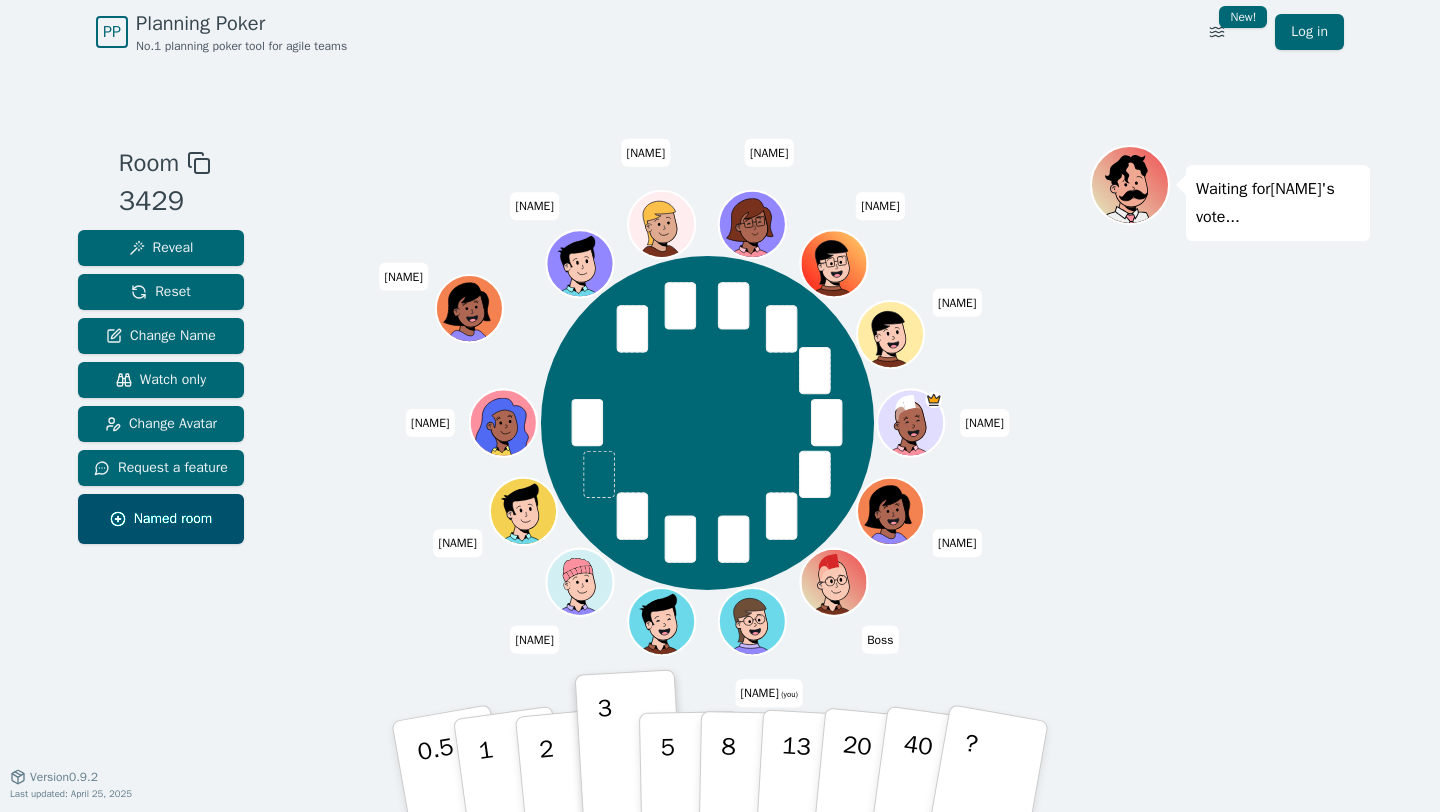 click on "Waiting for  [NAME] 's vote..." at bounding box center (1230, 420) 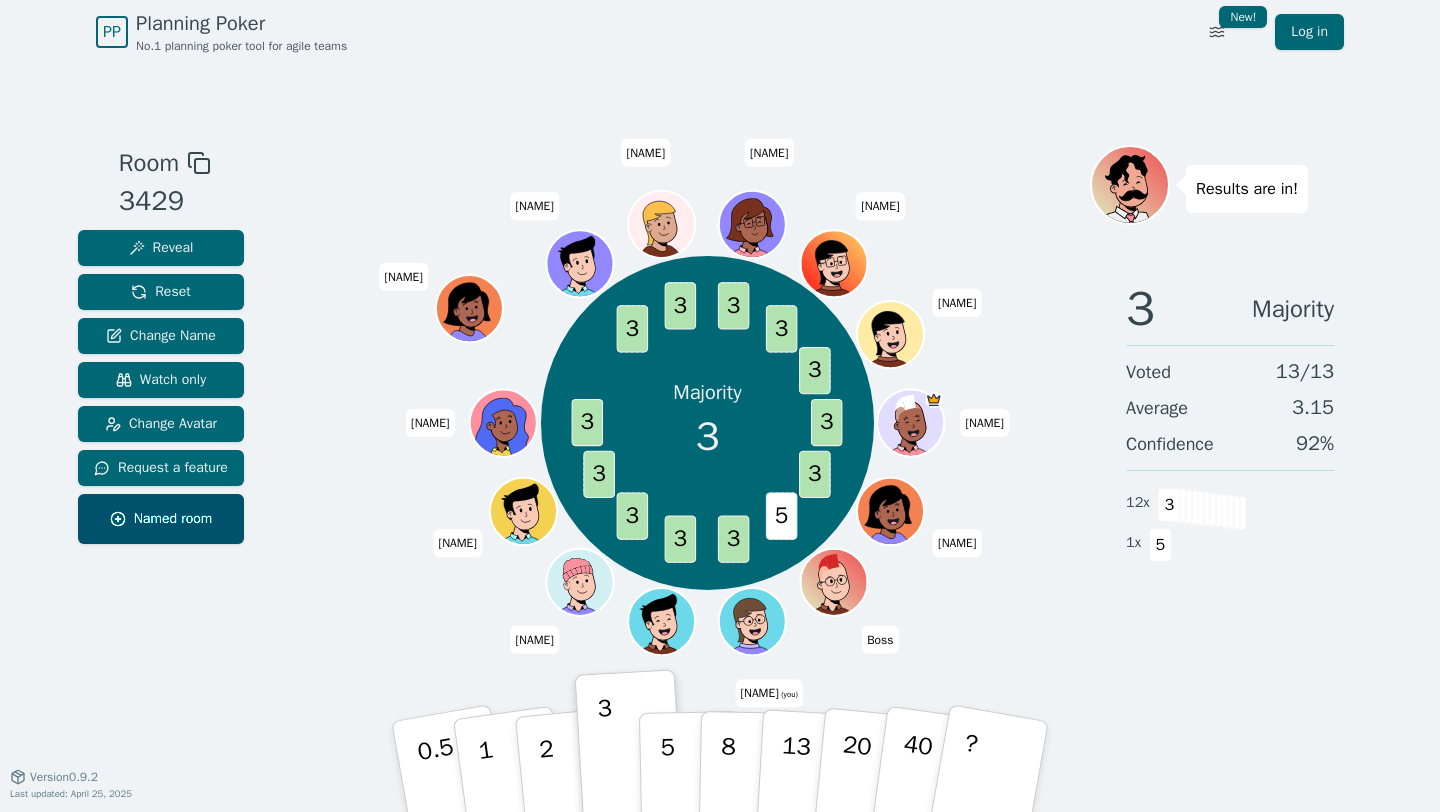 click on "Majority 3 3 3 5 3 3 3 3 3 3 3 3 3 3 Stamp [NAME] [NAME] [NAME]   (you) [NAME] [NAME] [NAME] [NAME] [NAME] [NAME] [NAME] [NAME] [NAME] [NAME] [NAME]" at bounding box center (707, 423) 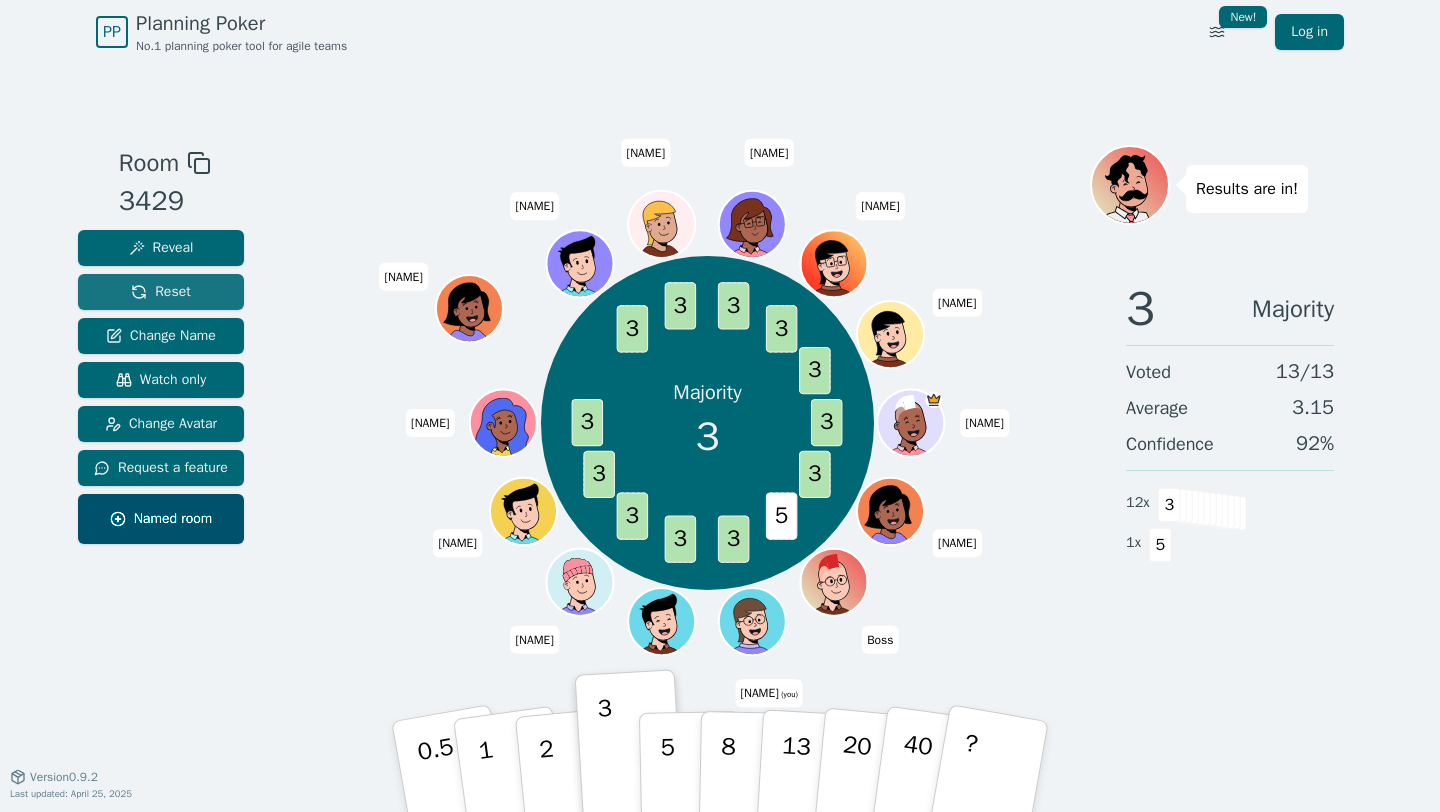 click on "Reset" at bounding box center (161, 292) 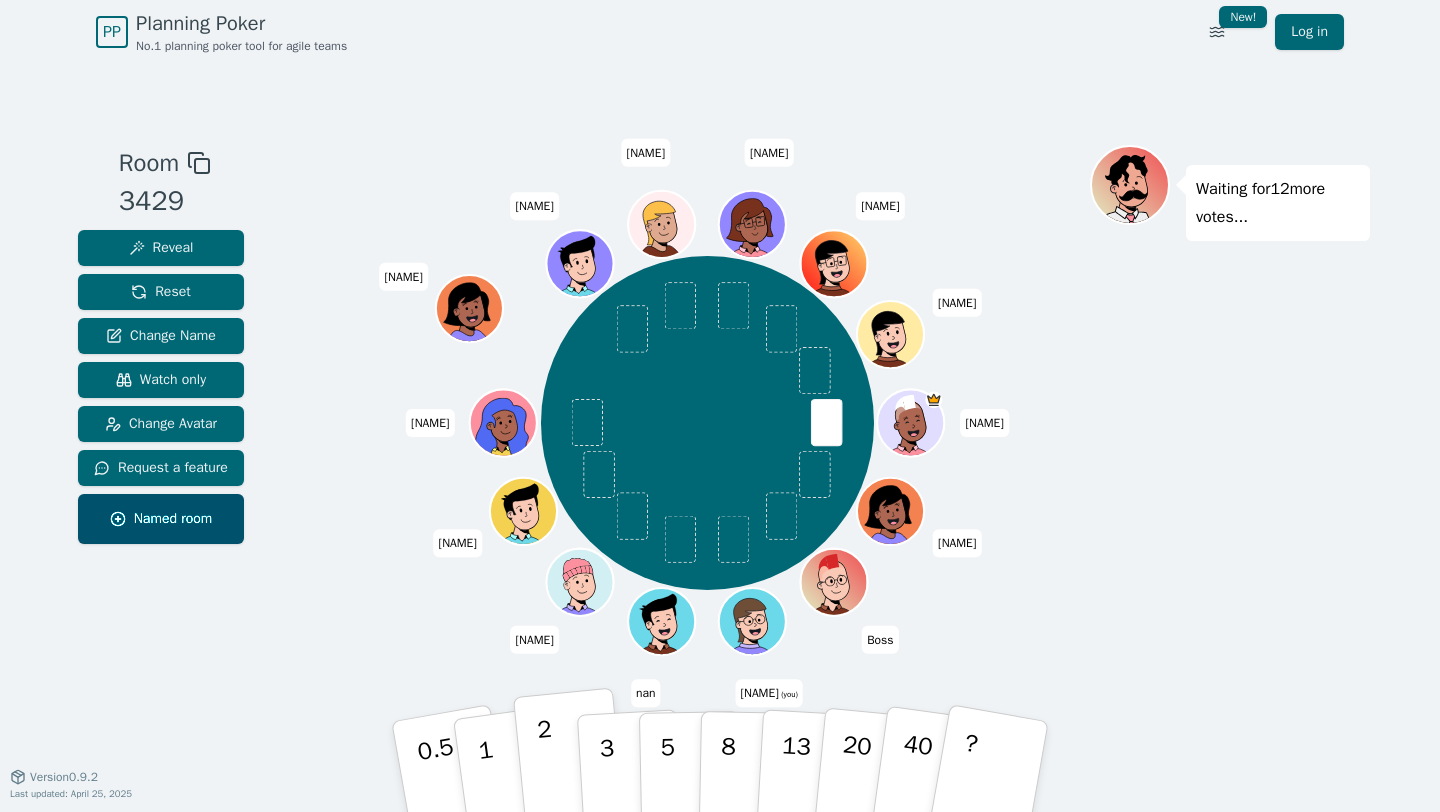 click on "2" at bounding box center [548, 769] 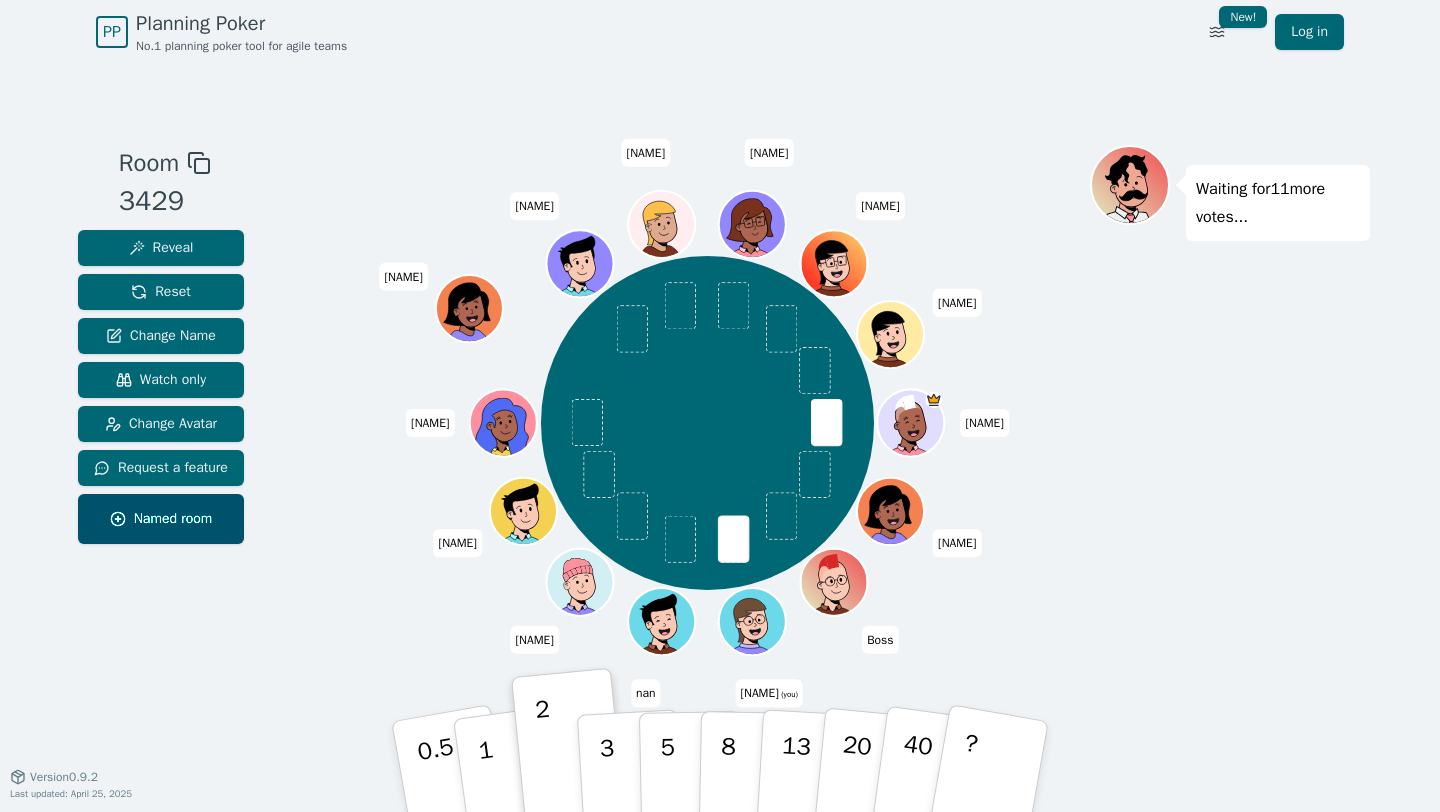 click on "Stamp [NAME] [NAME] [NAME]   (you) [NAME] [NAME] [NAME] [NAME] [NAME] [NAME] [NAME] [NAME] [NAME] [NAME]" at bounding box center (707, 423) 